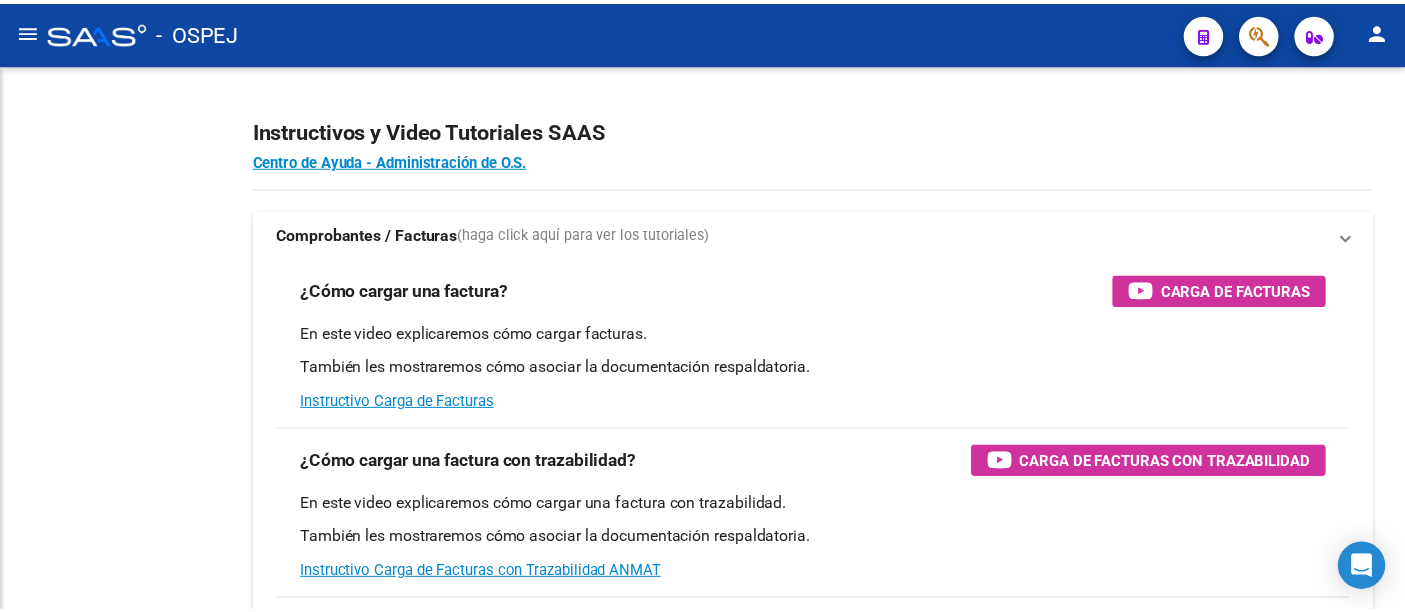 scroll, scrollTop: 0, scrollLeft: 0, axis: both 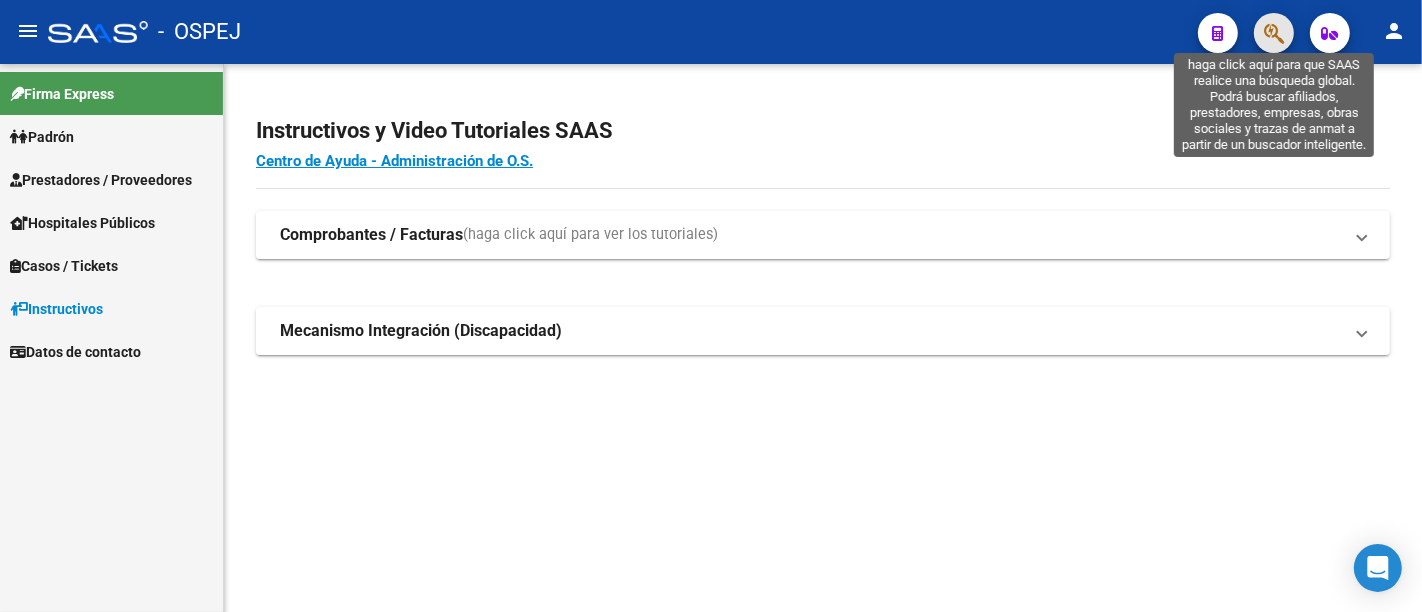 click 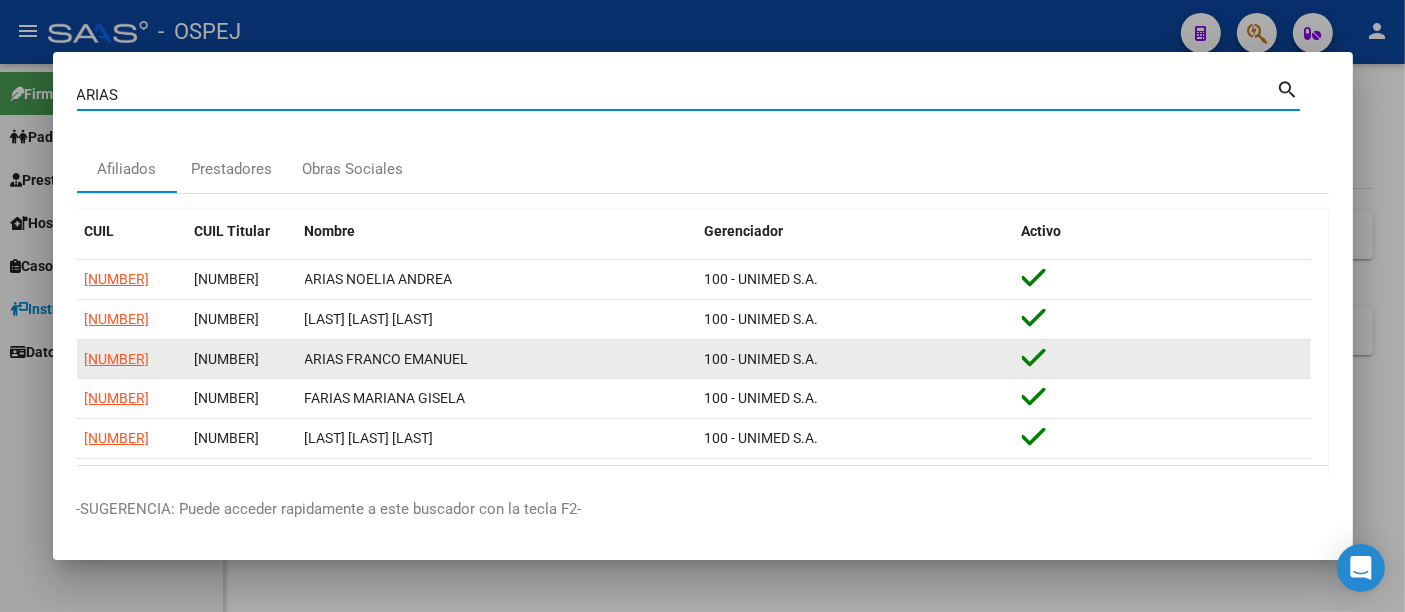 scroll, scrollTop: 56, scrollLeft: 0, axis: vertical 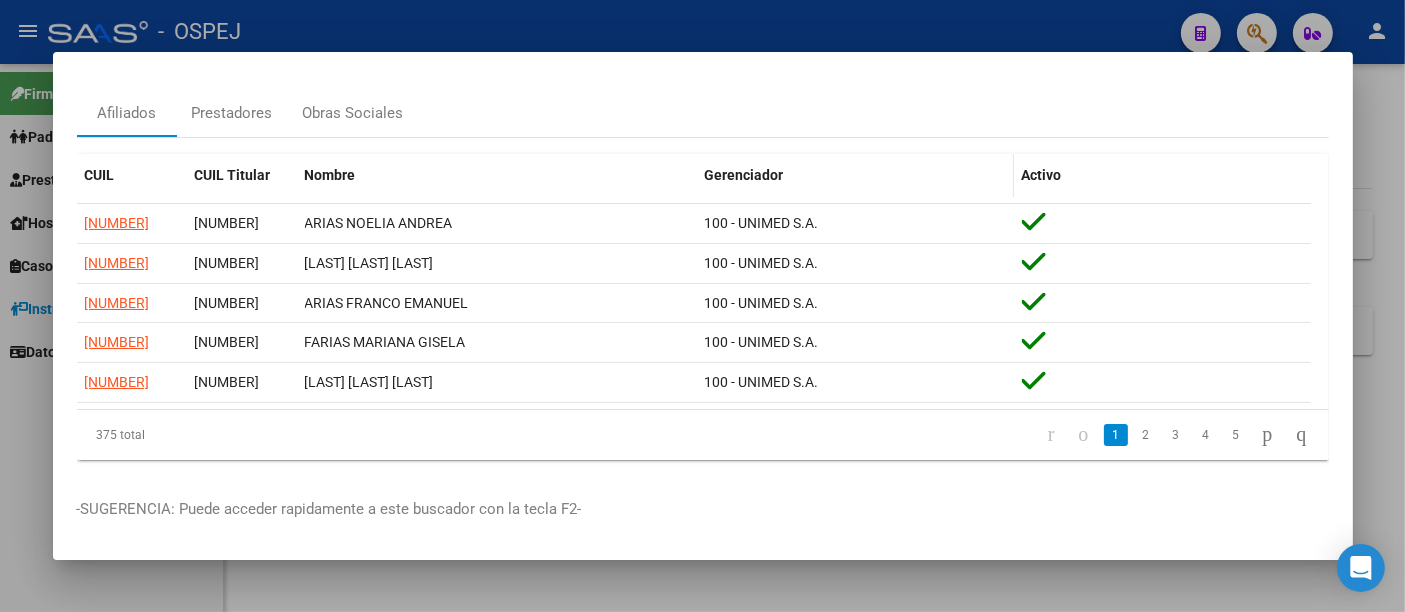 click on "Gerenciador" at bounding box center [744, 175] 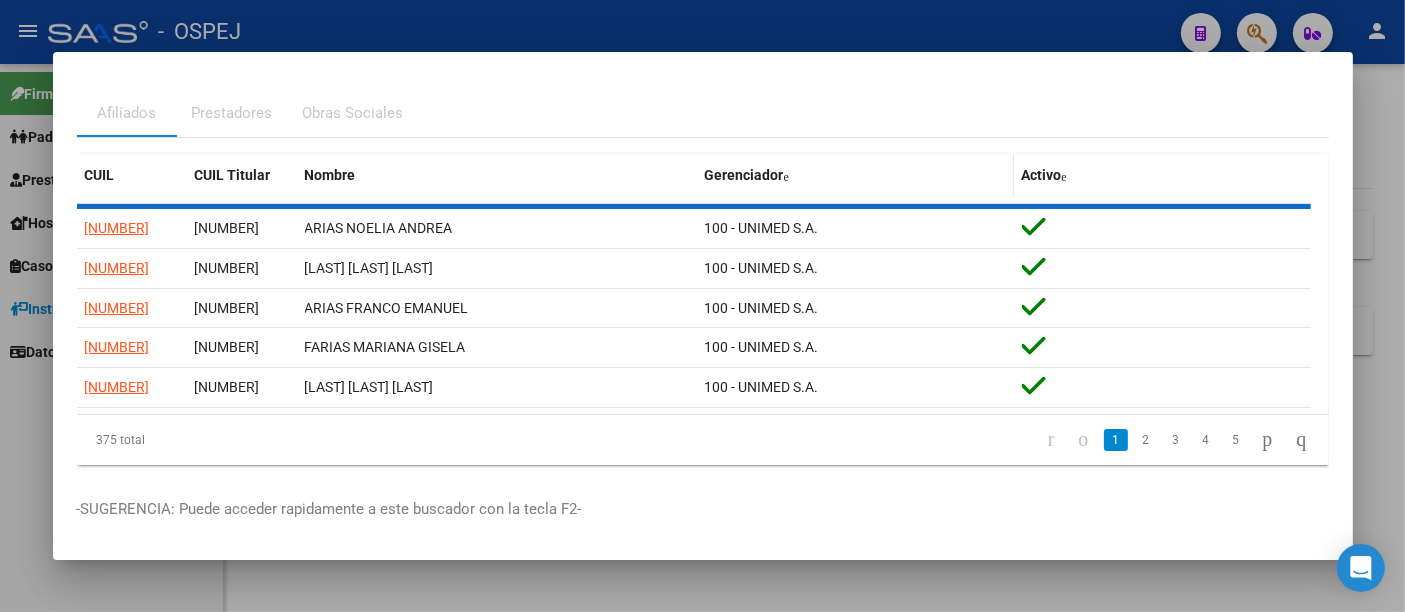 scroll, scrollTop: 32, scrollLeft: 0, axis: vertical 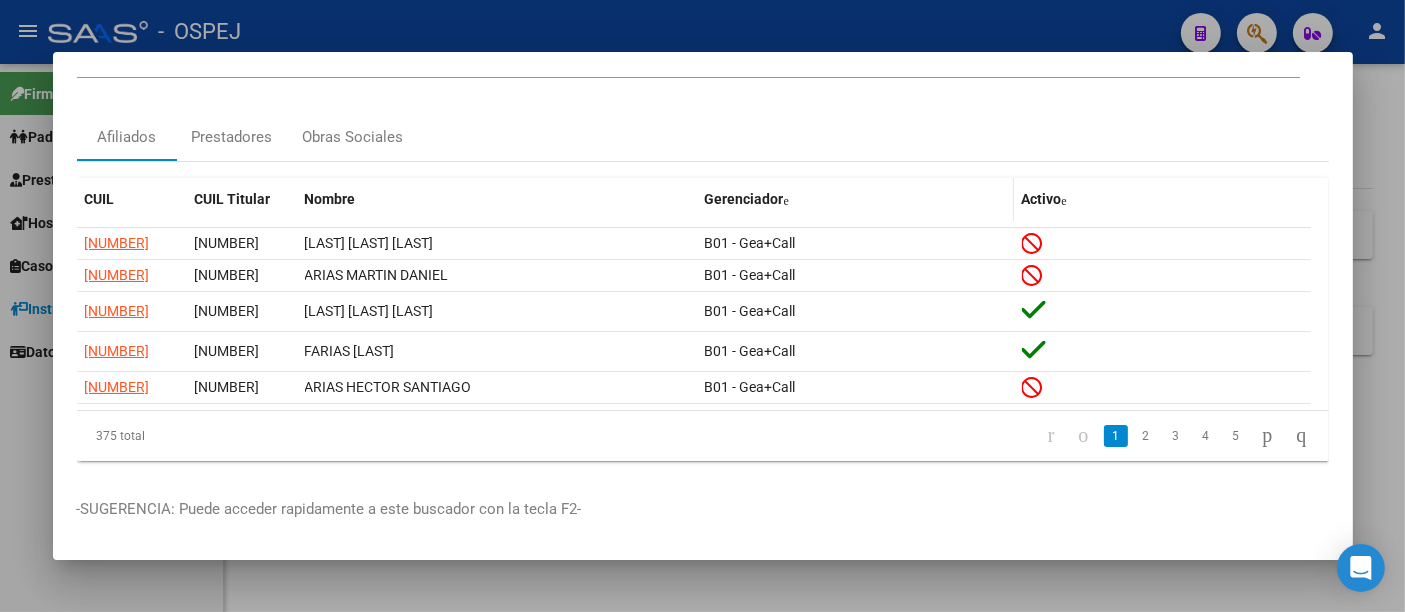 click on "Gerenciador" at bounding box center (744, 199) 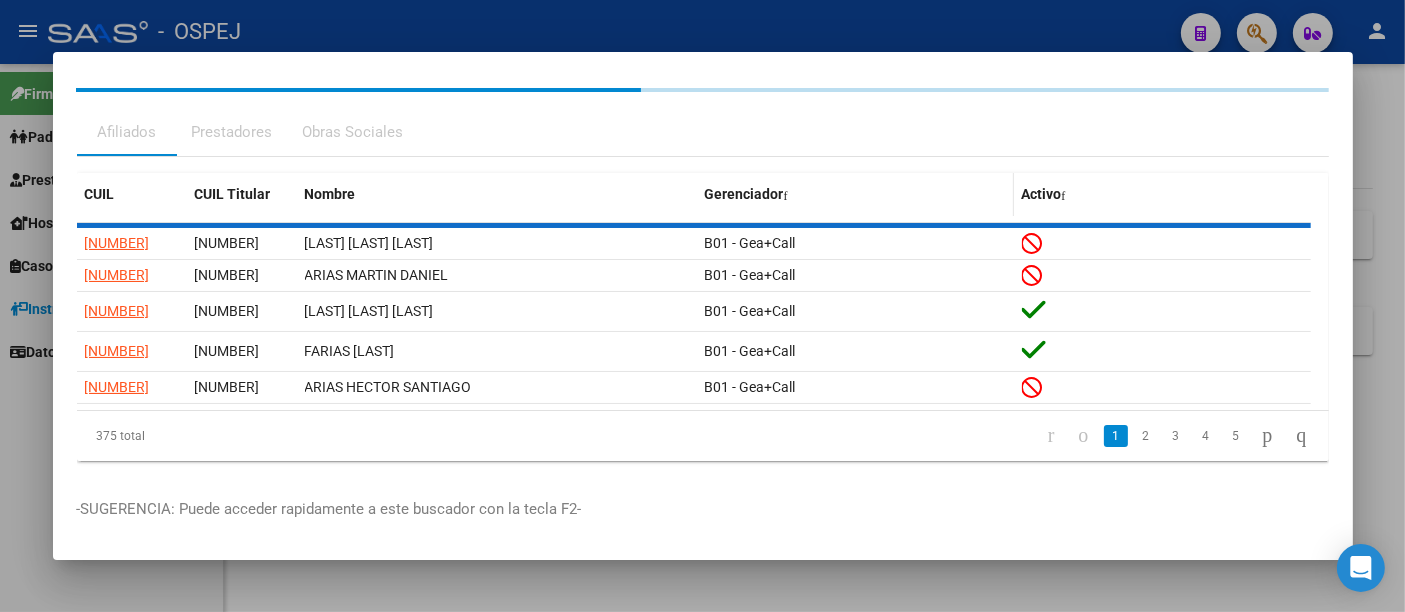 scroll, scrollTop: 56, scrollLeft: 0, axis: vertical 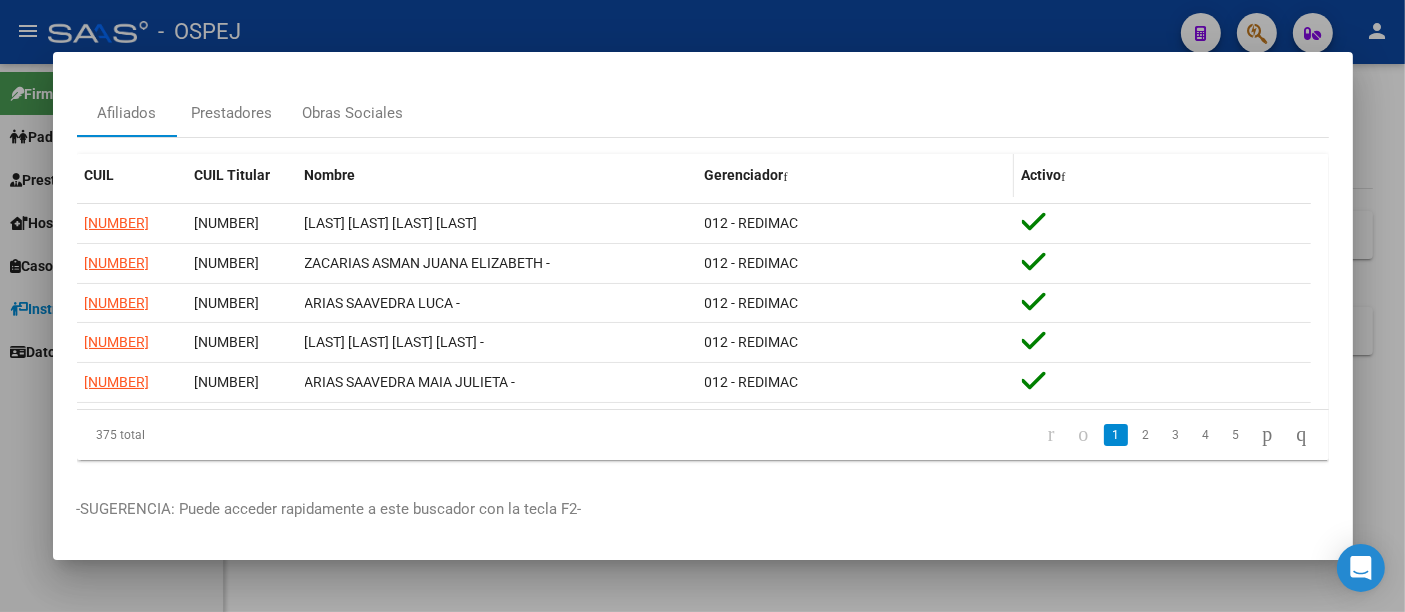 click on "Gerenciador" at bounding box center (744, 175) 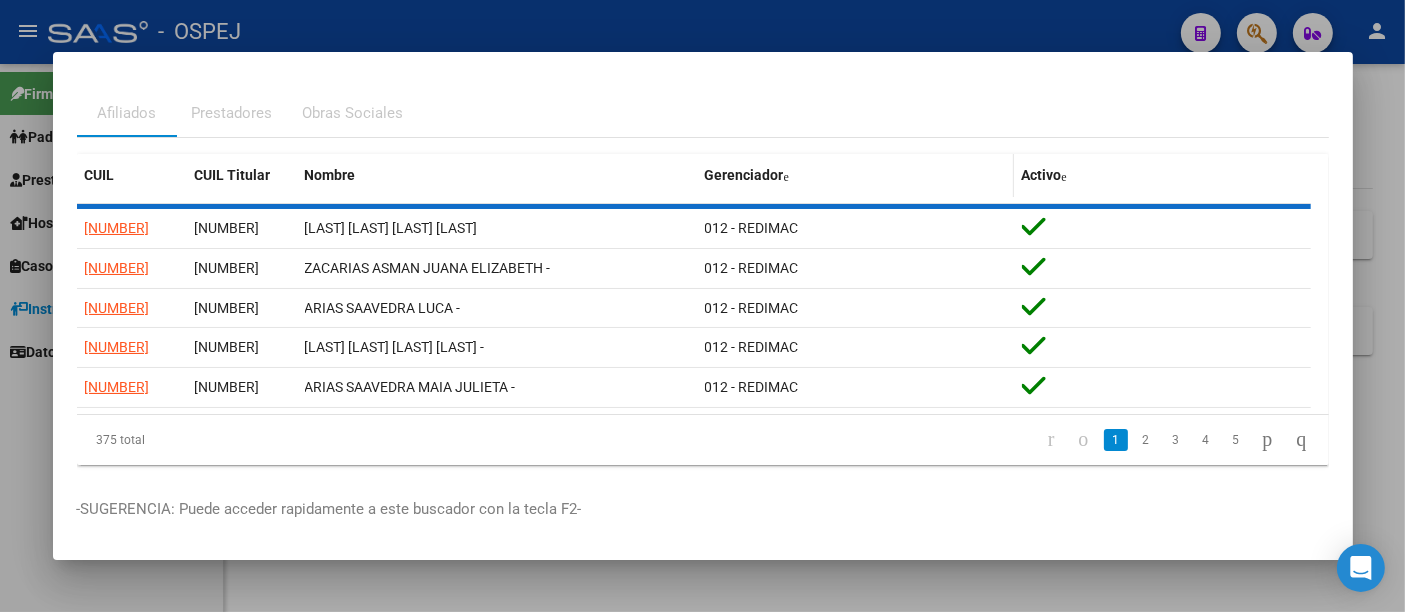 scroll, scrollTop: 32, scrollLeft: 0, axis: vertical 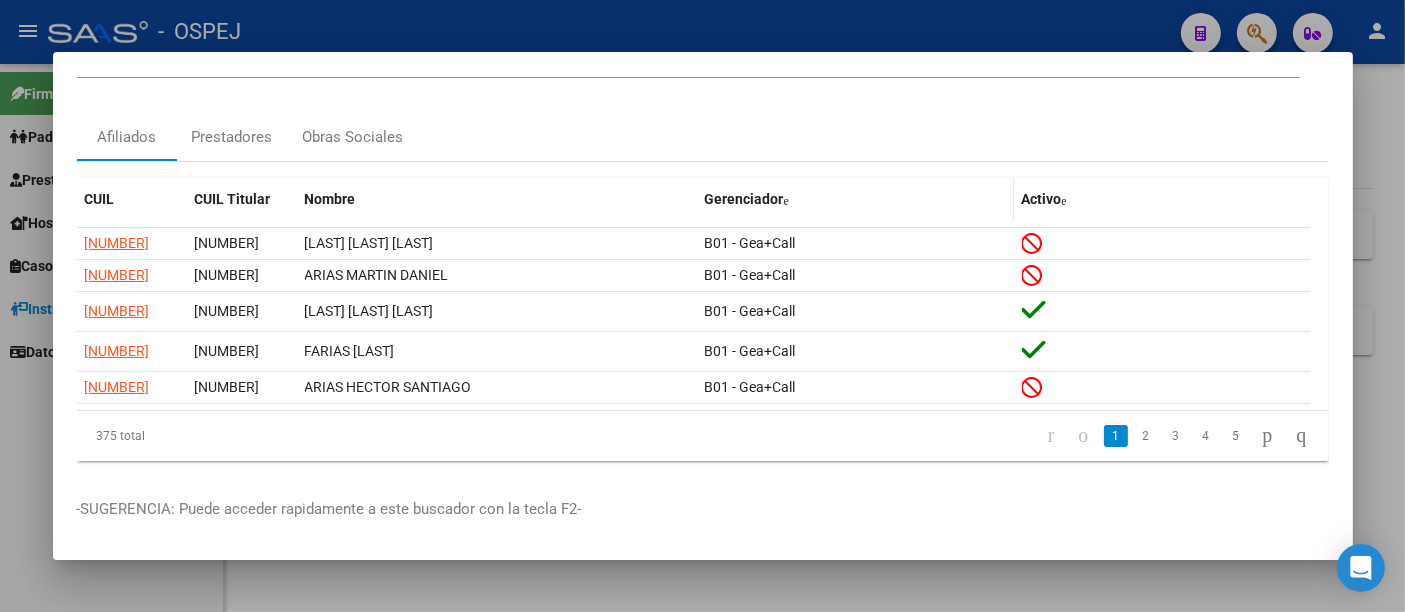 click on "Gerenciador" at bounding box center [744, 199] 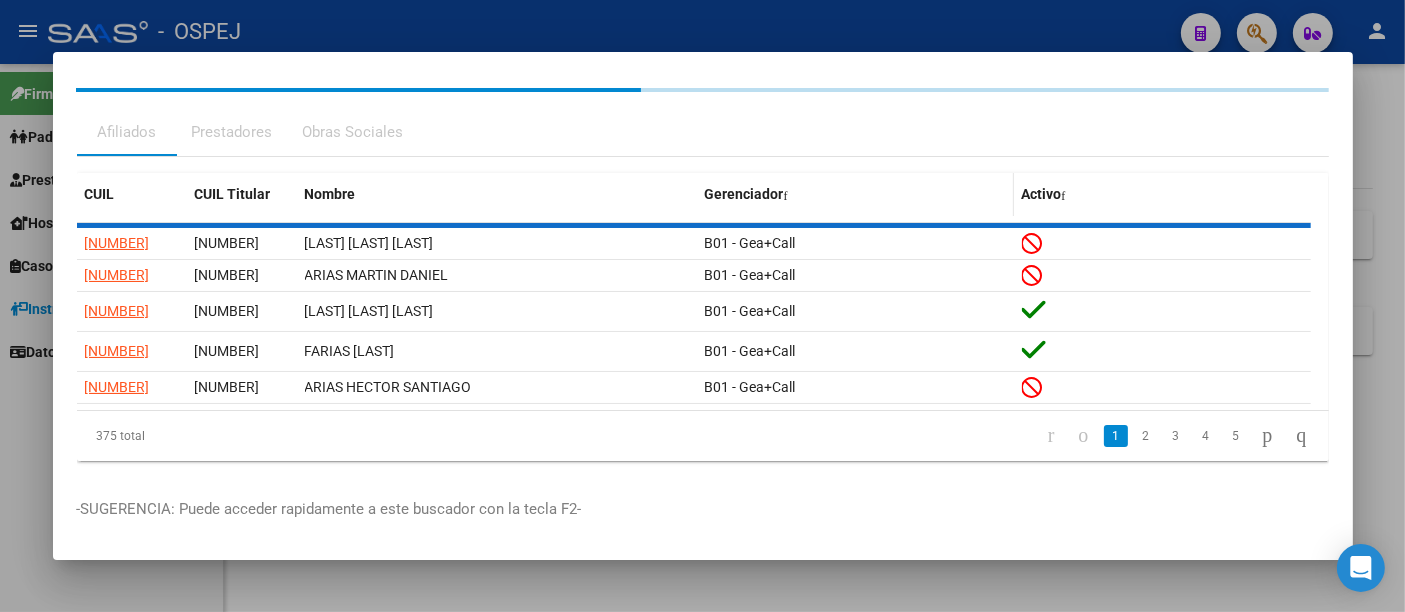 scroll, scrollTop: 56, scrollLeft: 0, axis: vertical 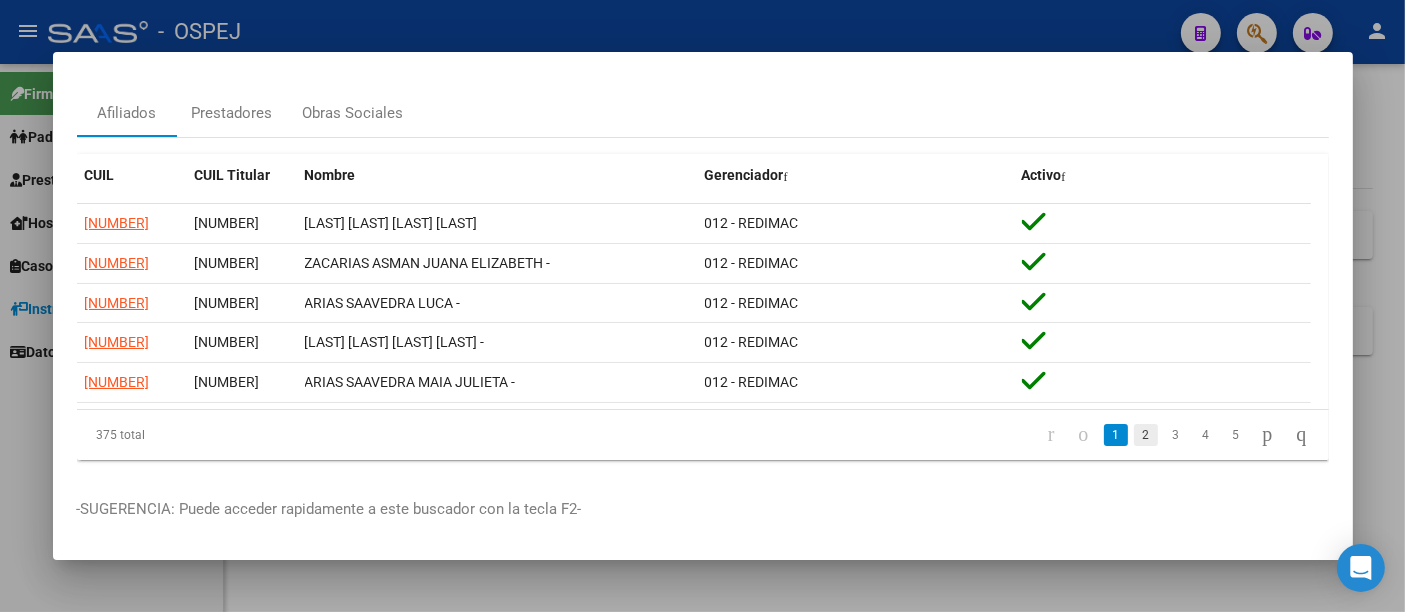 click on "2" 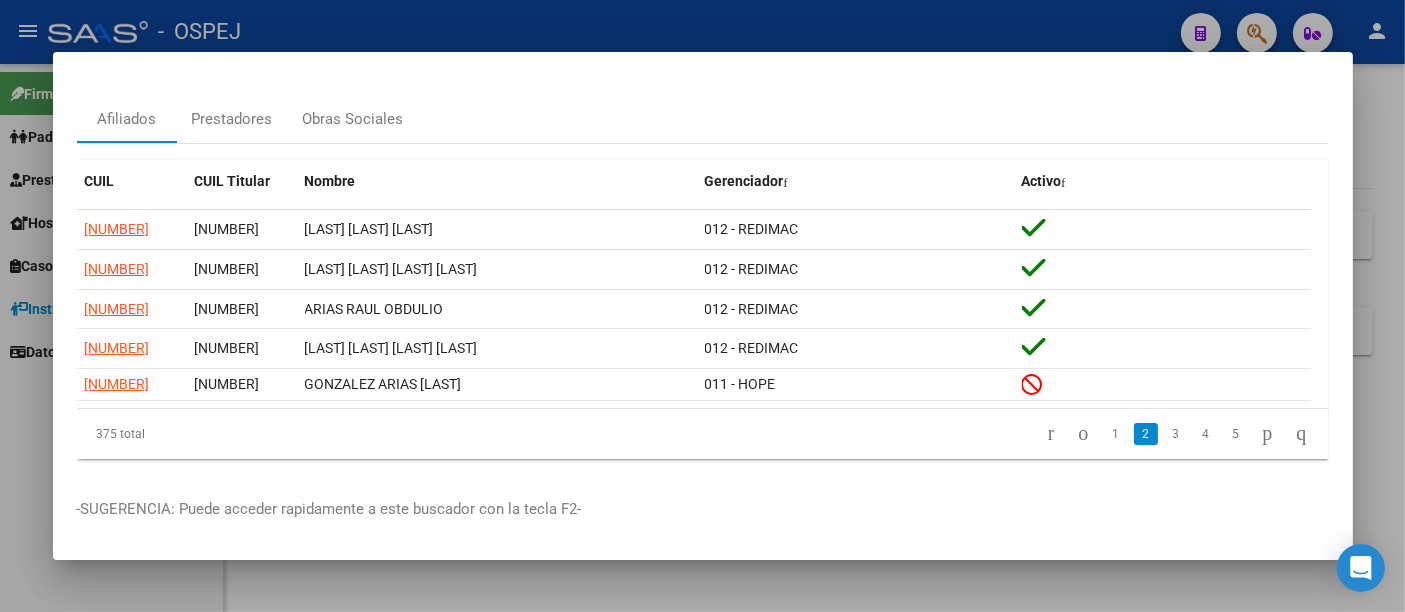 scroll, scrollTop: 48, scrollLeft: 0, axis: vertical 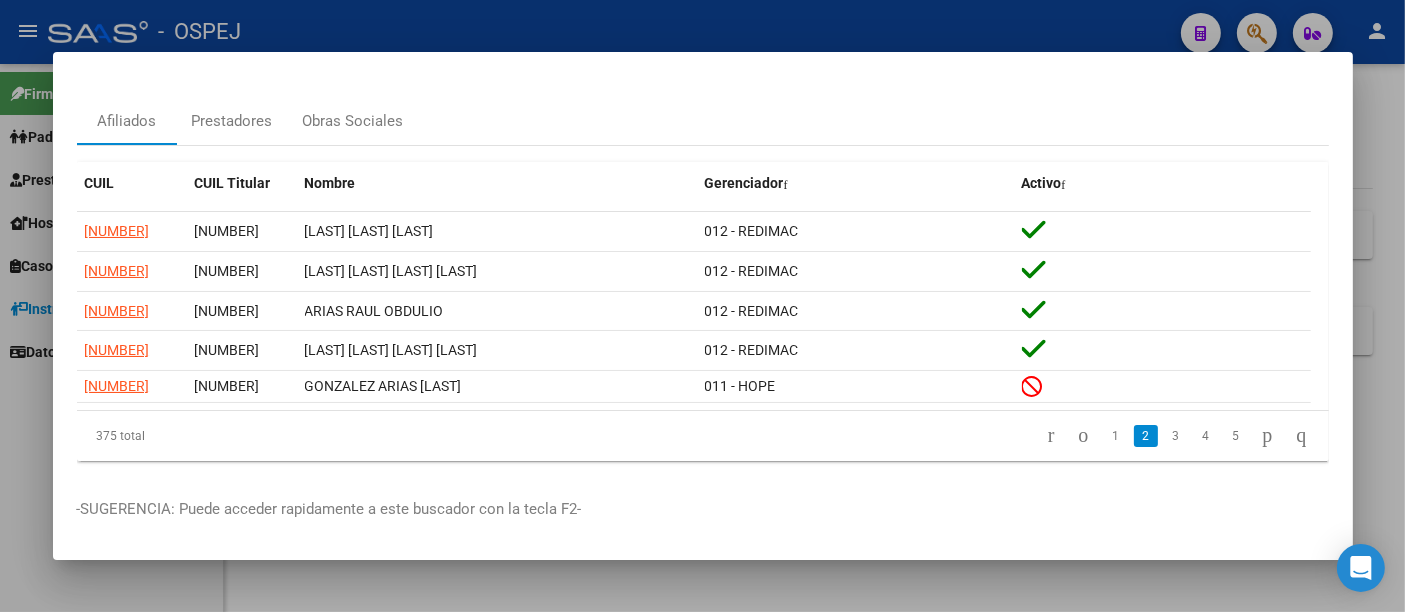 click on "2" 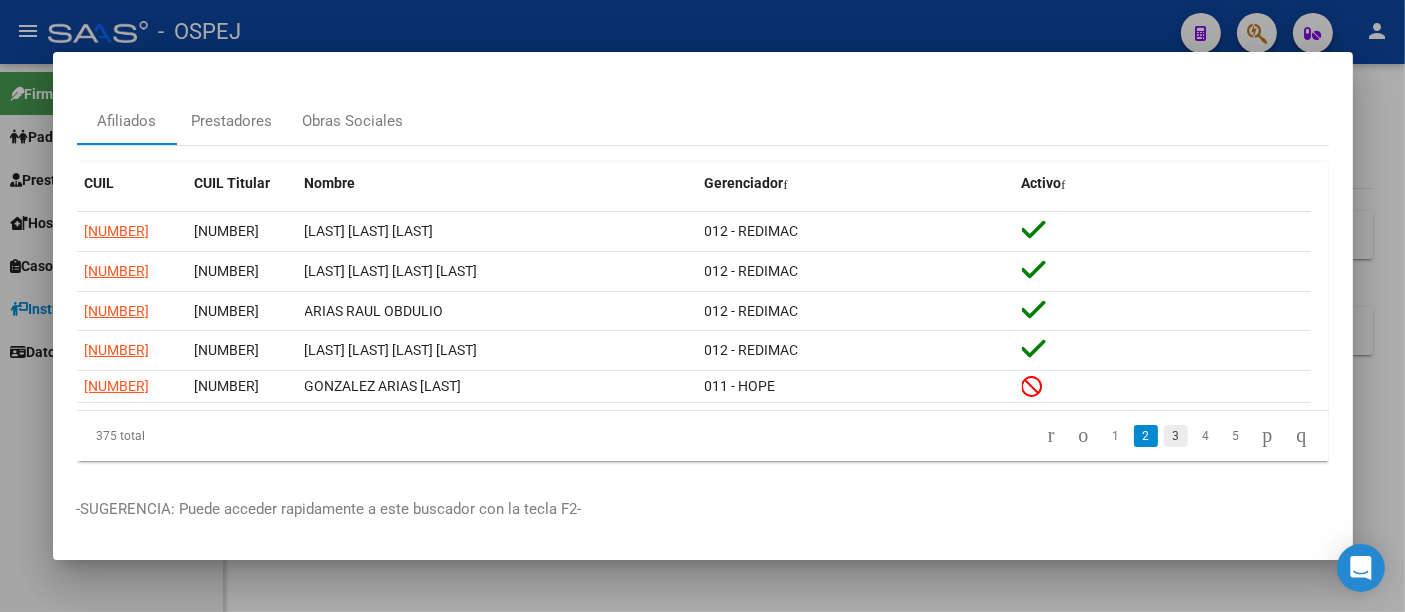 click on "3" 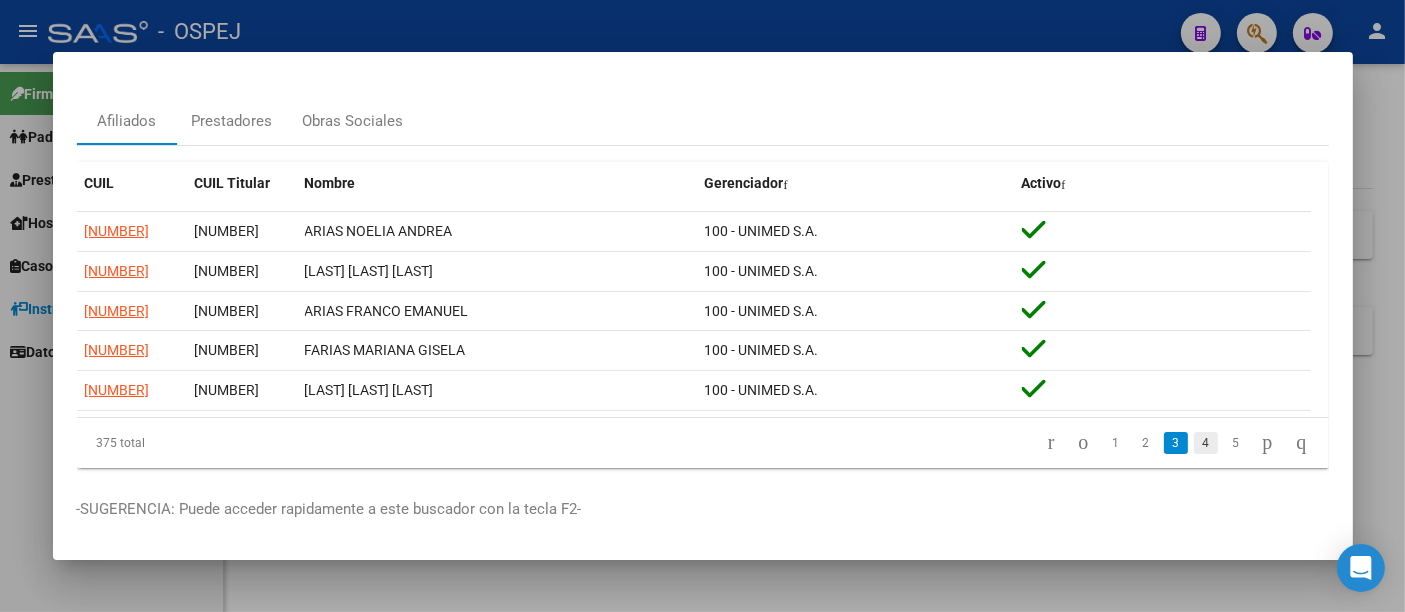 click on "4" 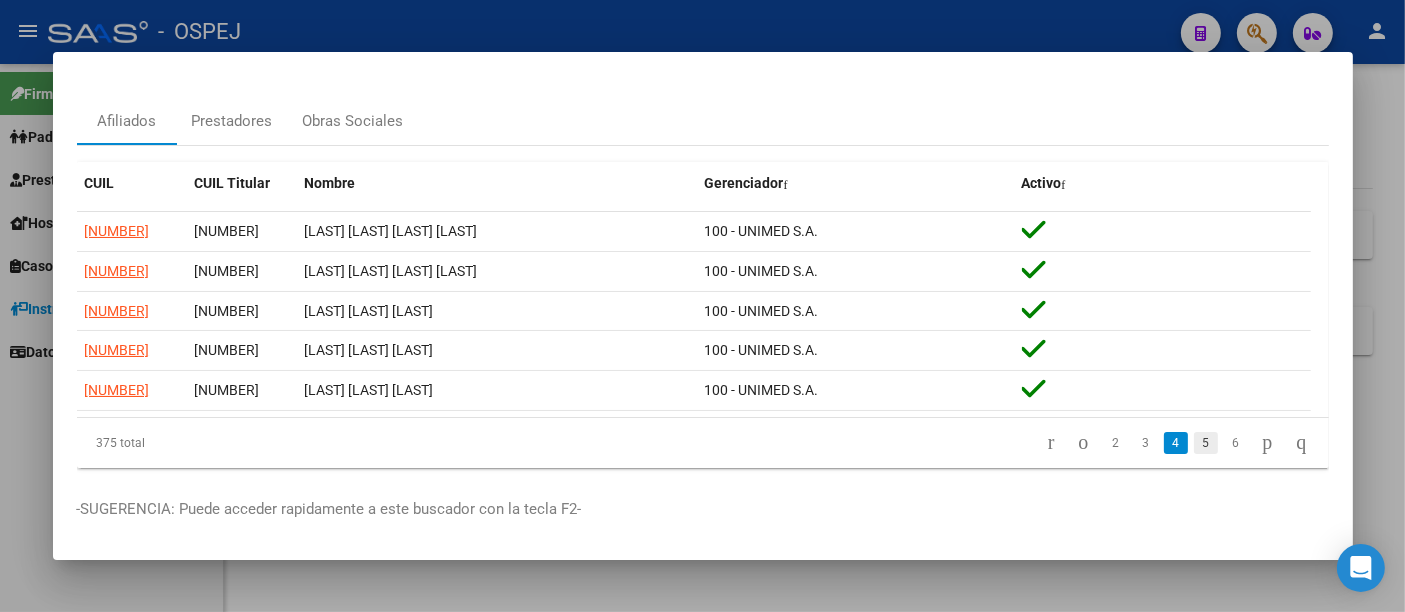 click on "5" 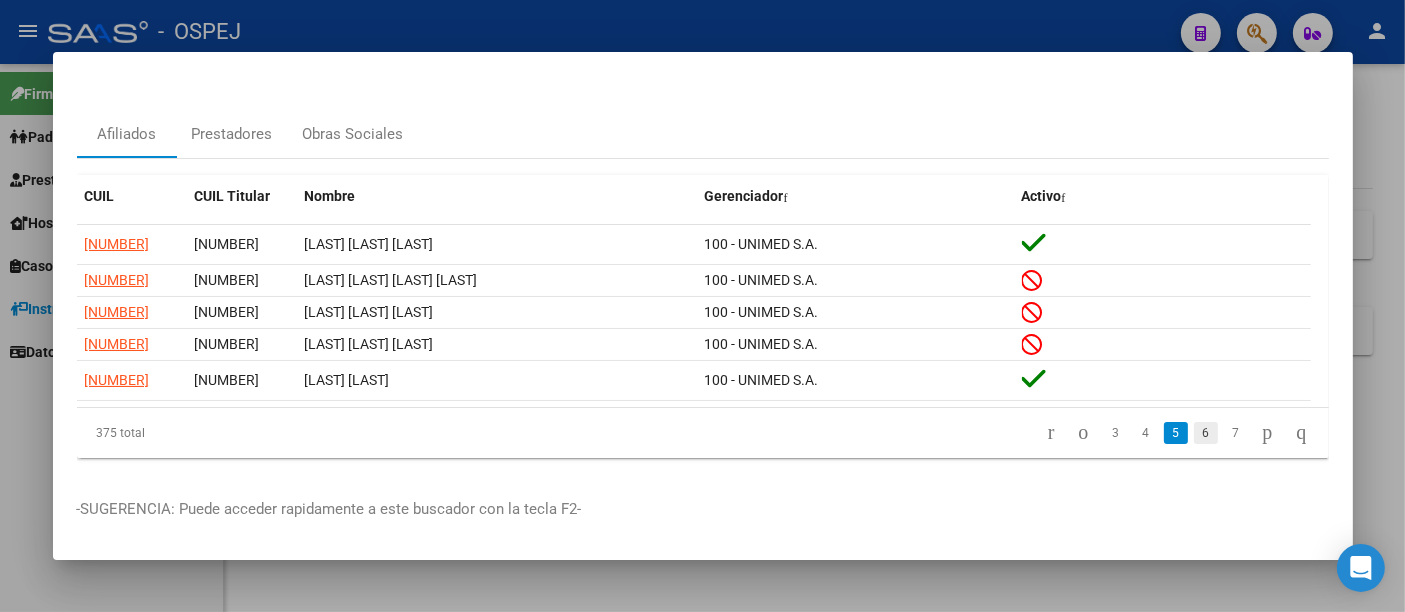 scroll, scrollTop: 32, scrollLeft: 0, axis: vertical 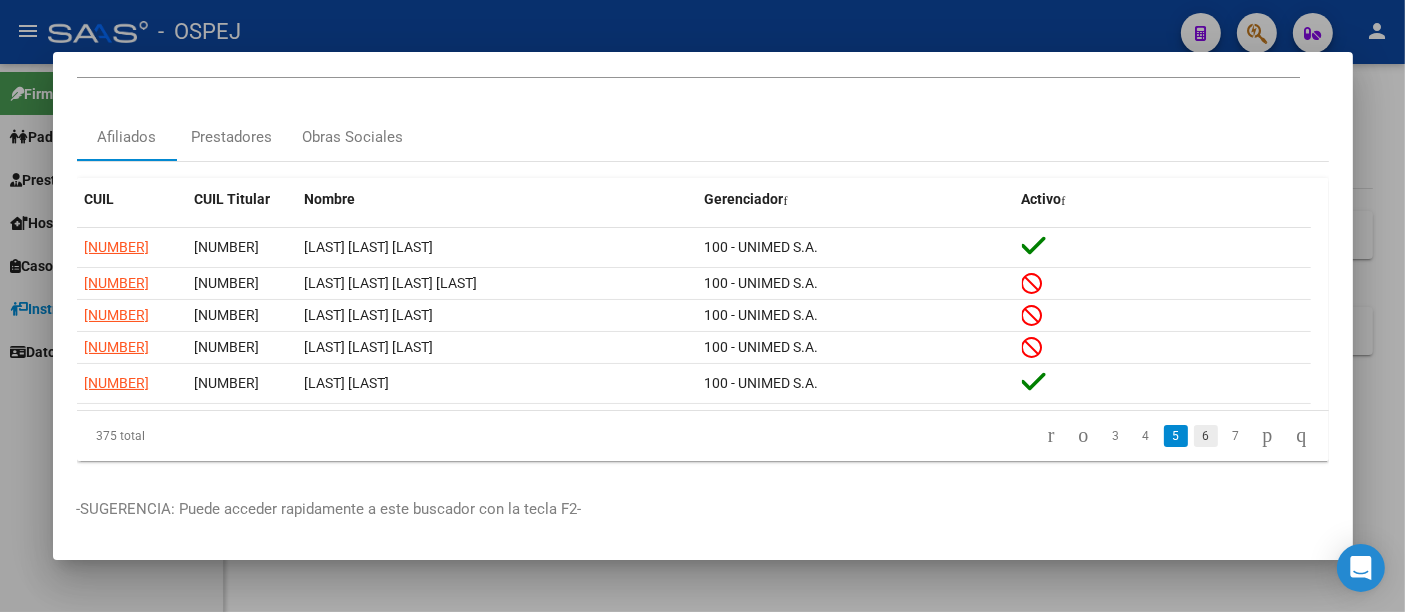 click on "6" 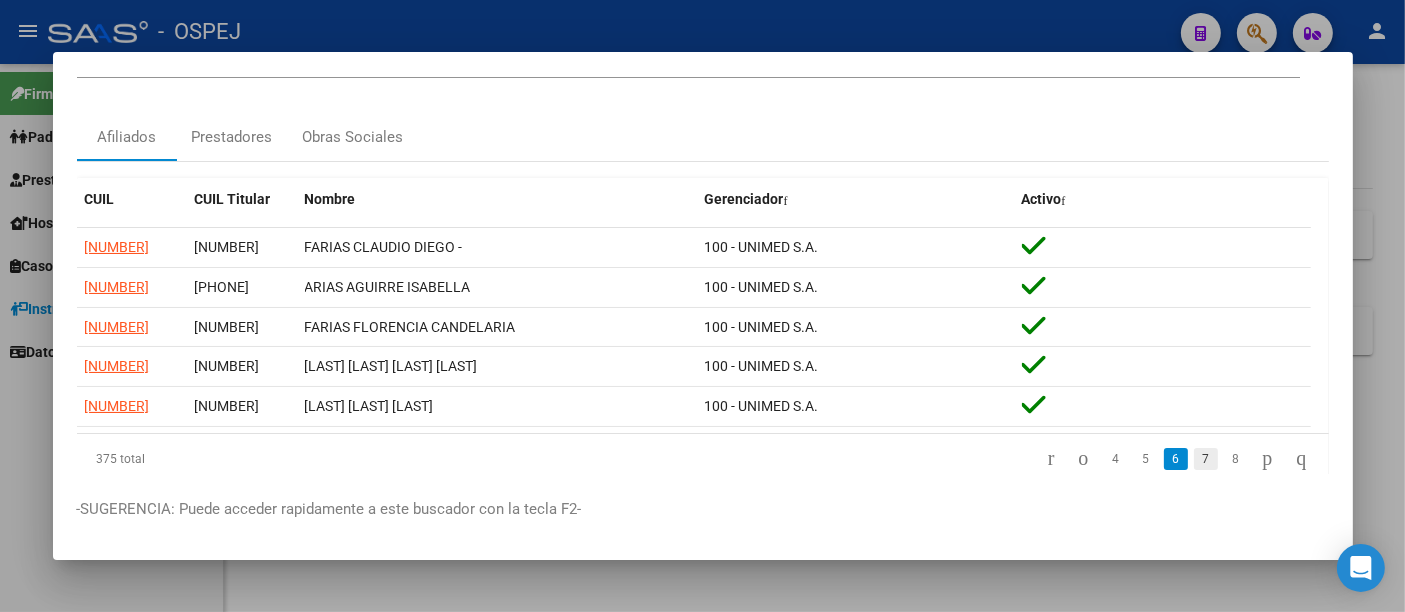 click on "7" 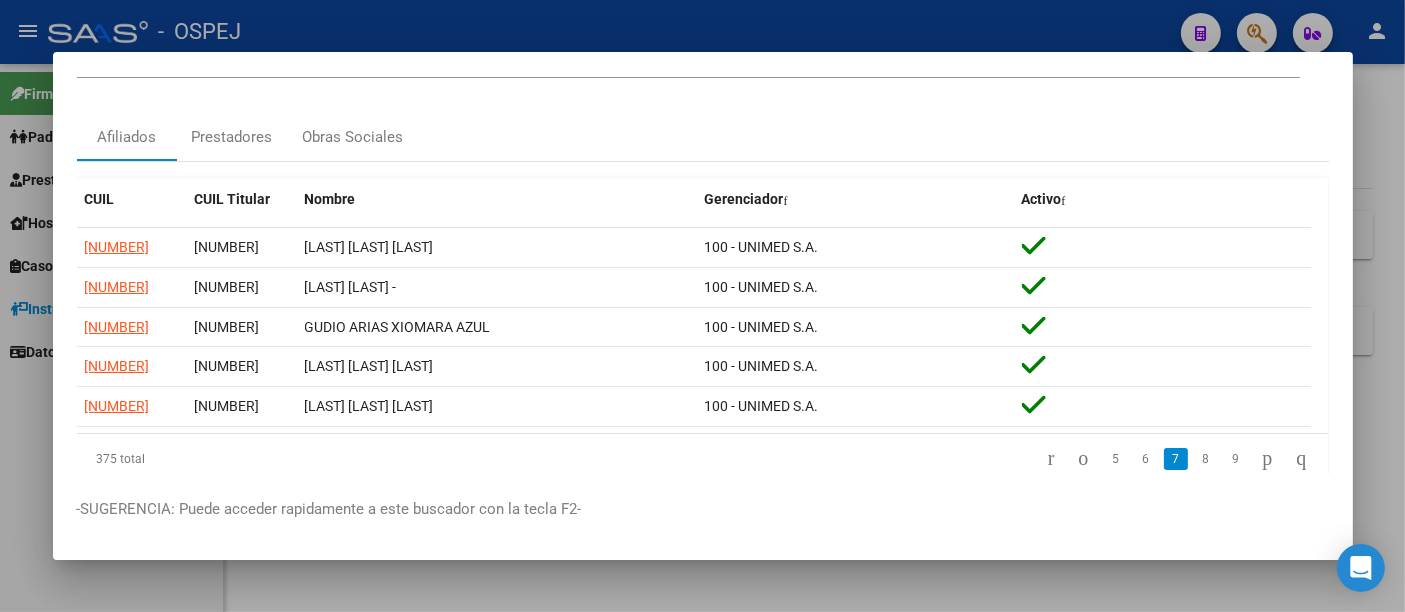 click on "8" 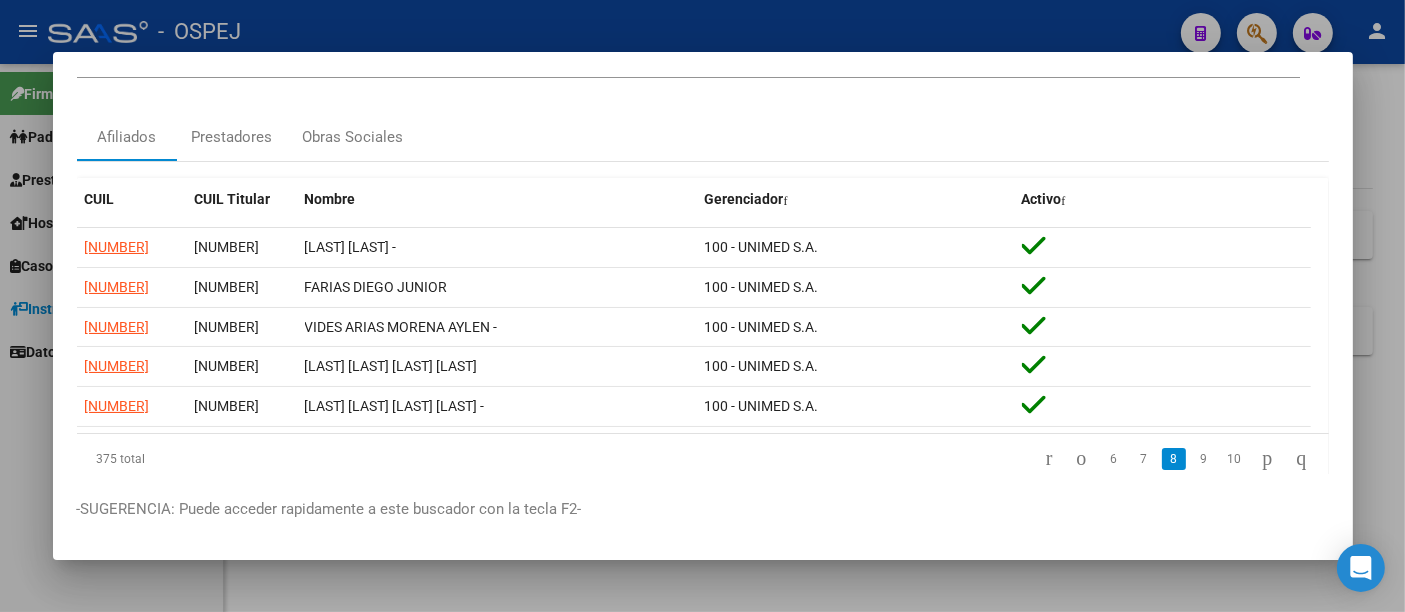 click on "9" 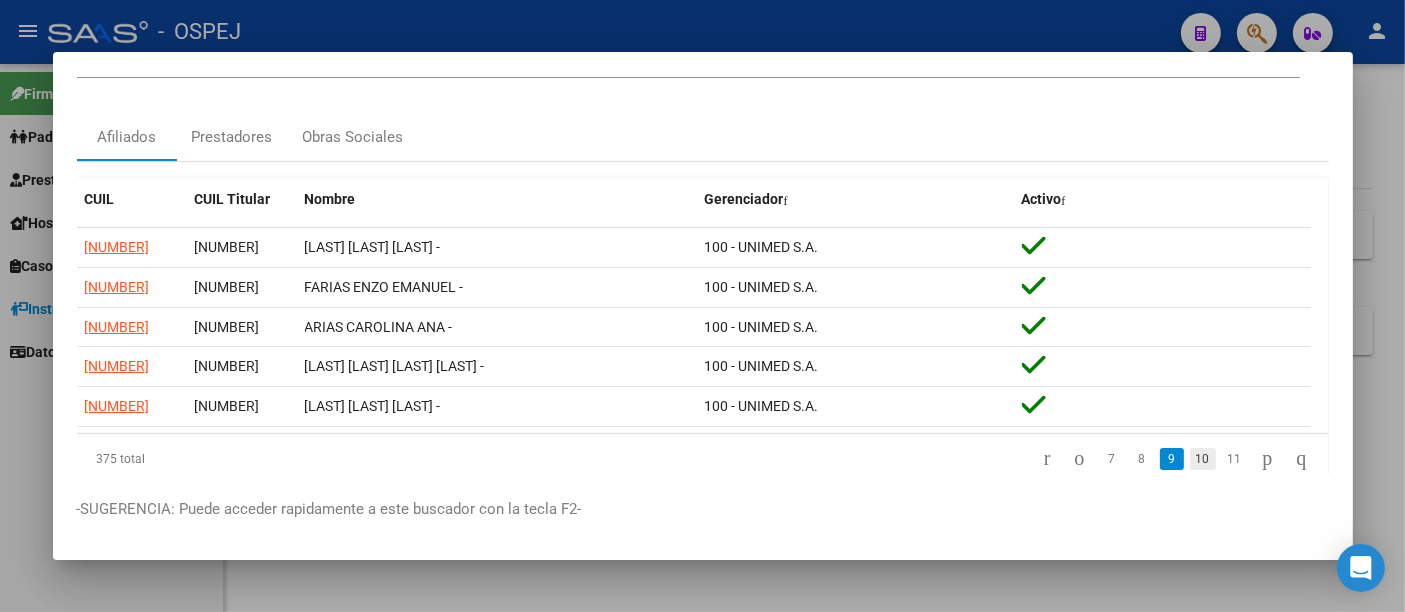 click on "10" 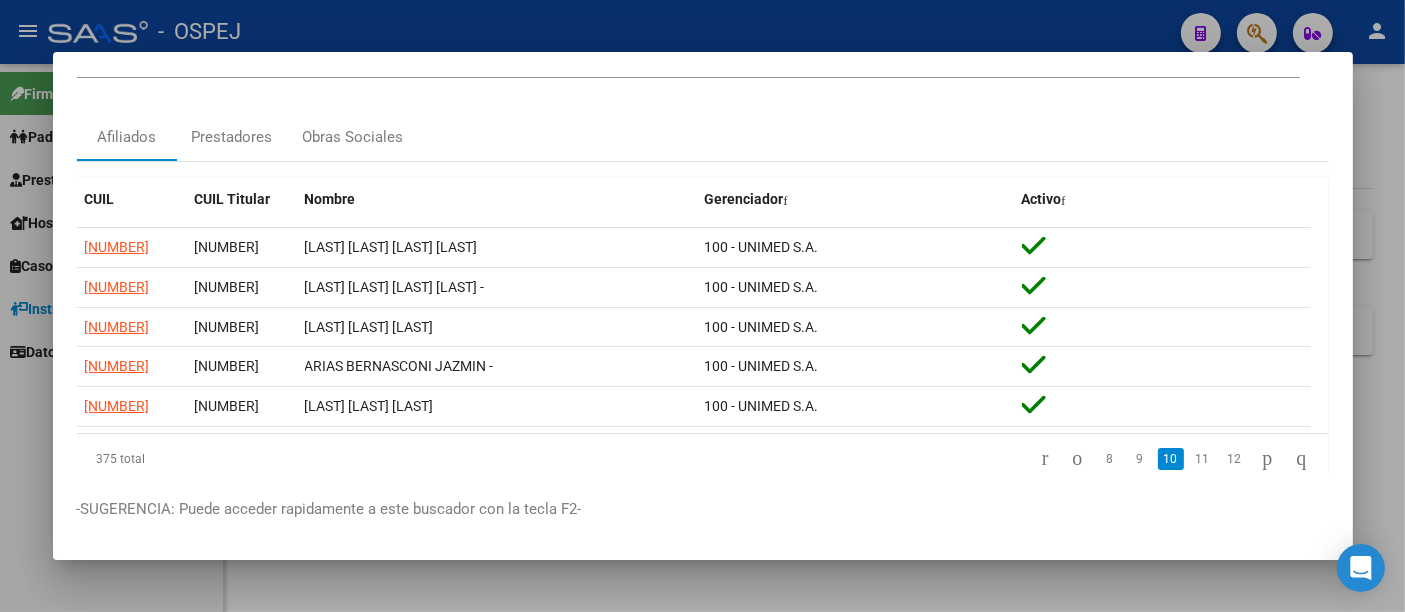 click on "11" 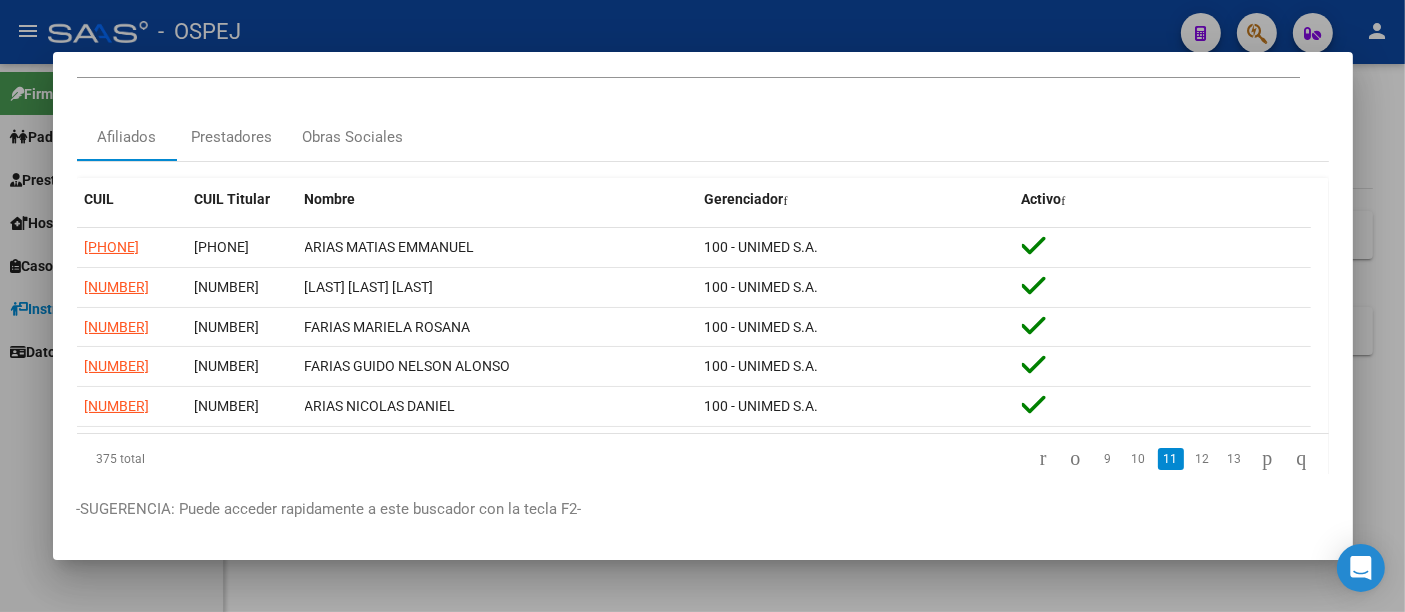 click on "12" 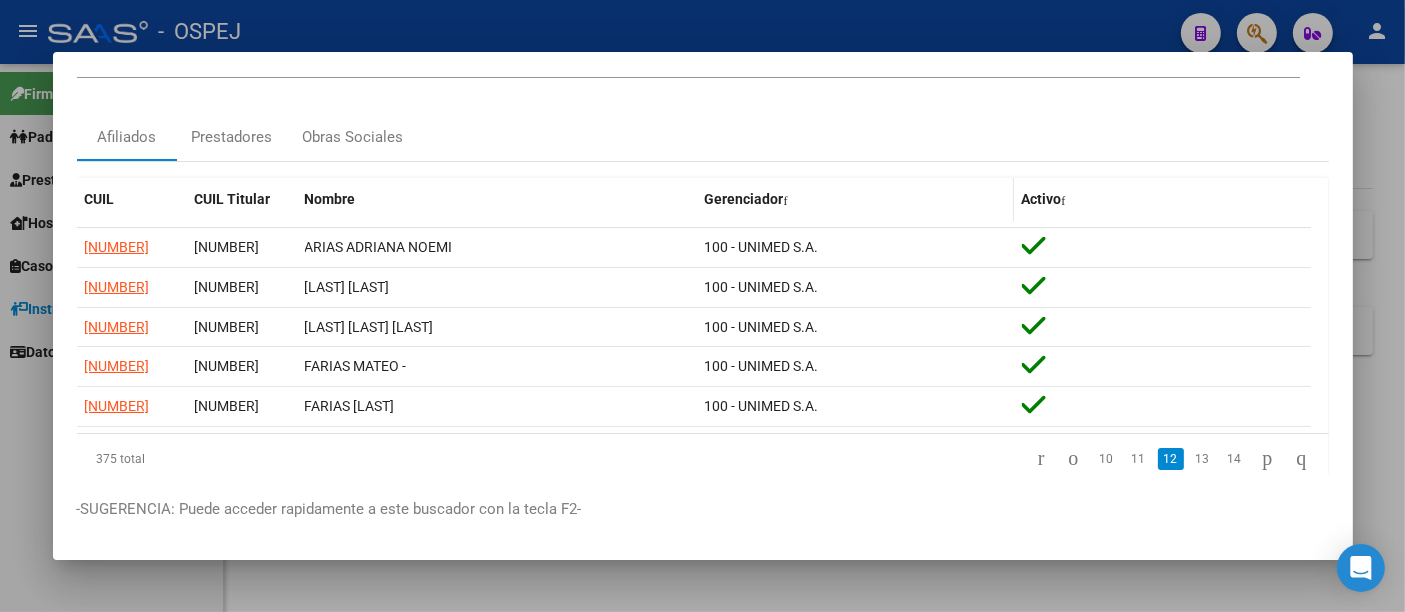 click at bounding box center (786, 201) 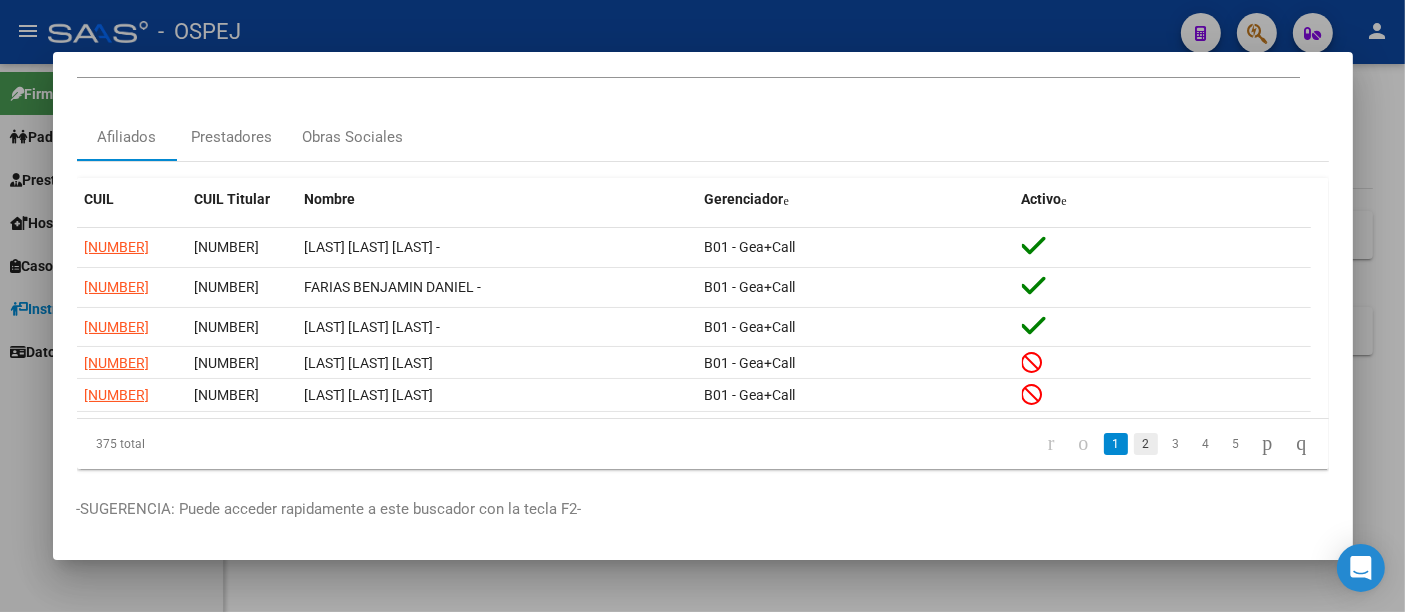 click on "2" 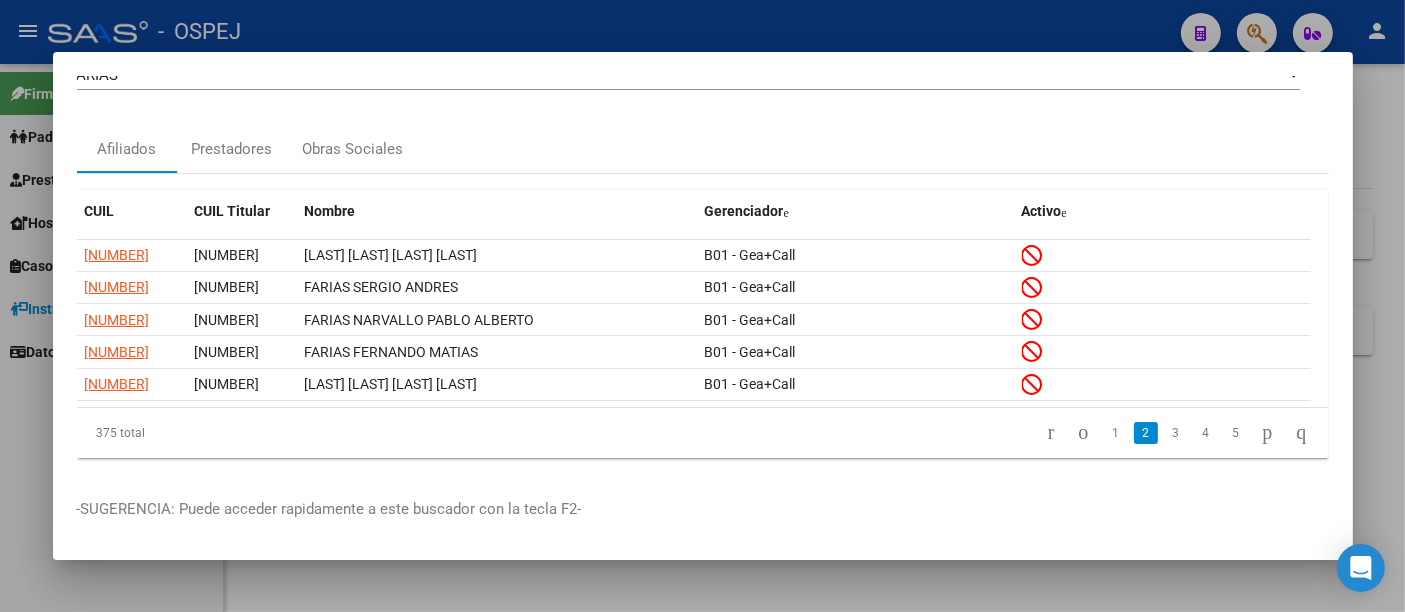 scroll, scrollTop: 17, scrollLeft: 0, axis: vertical 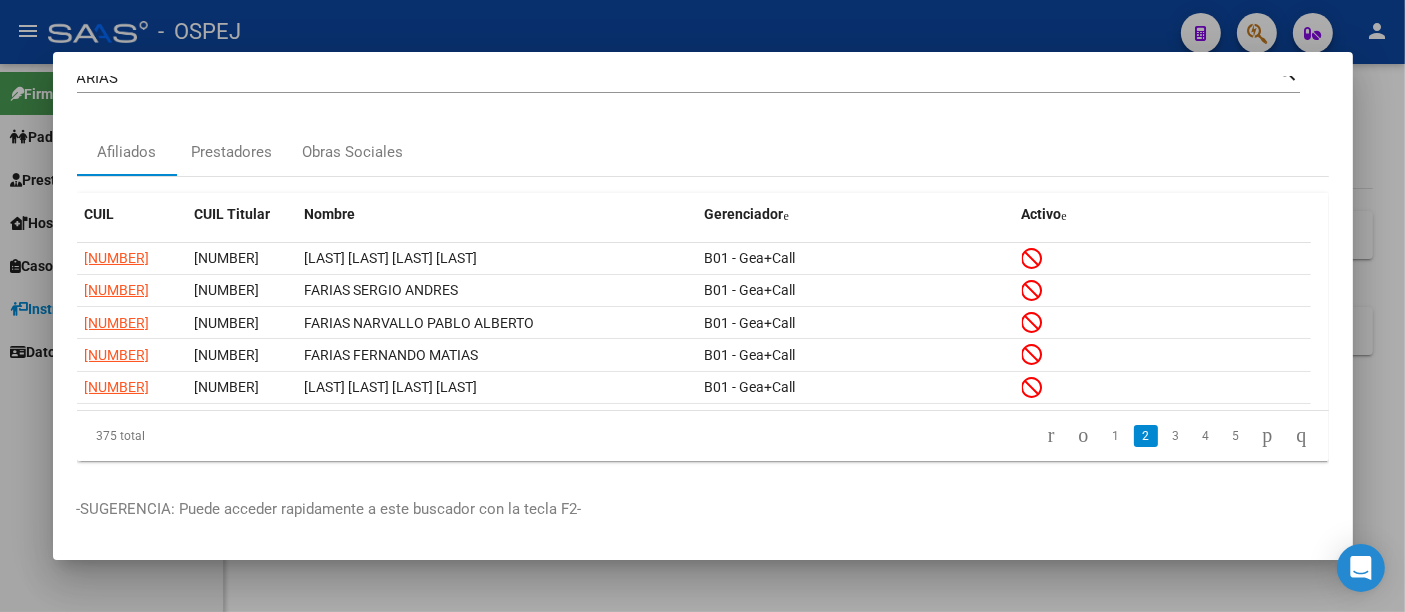 click on "2" 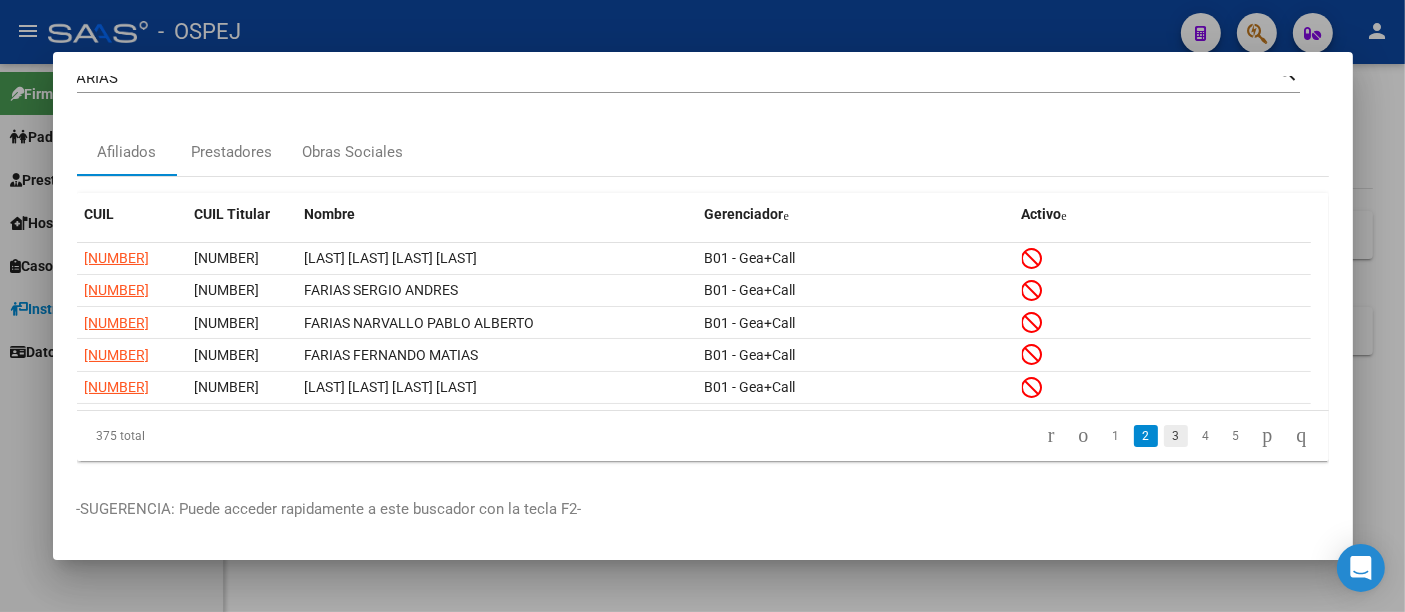 click on "3" 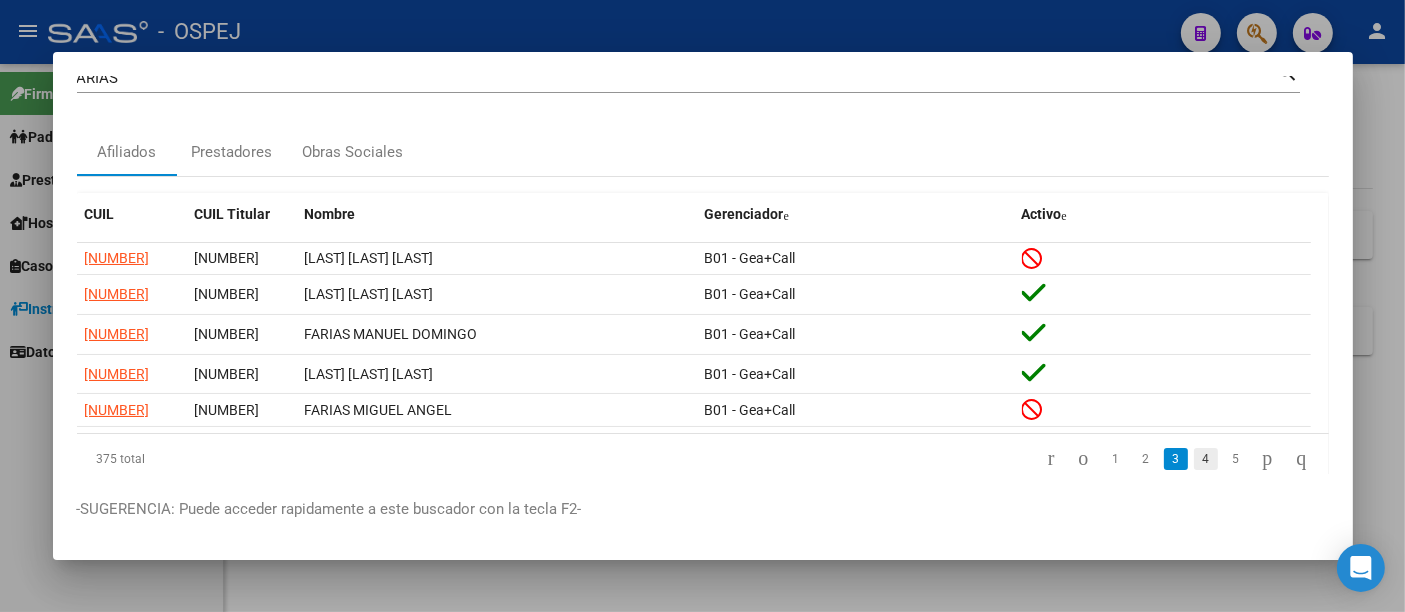 click on "4" 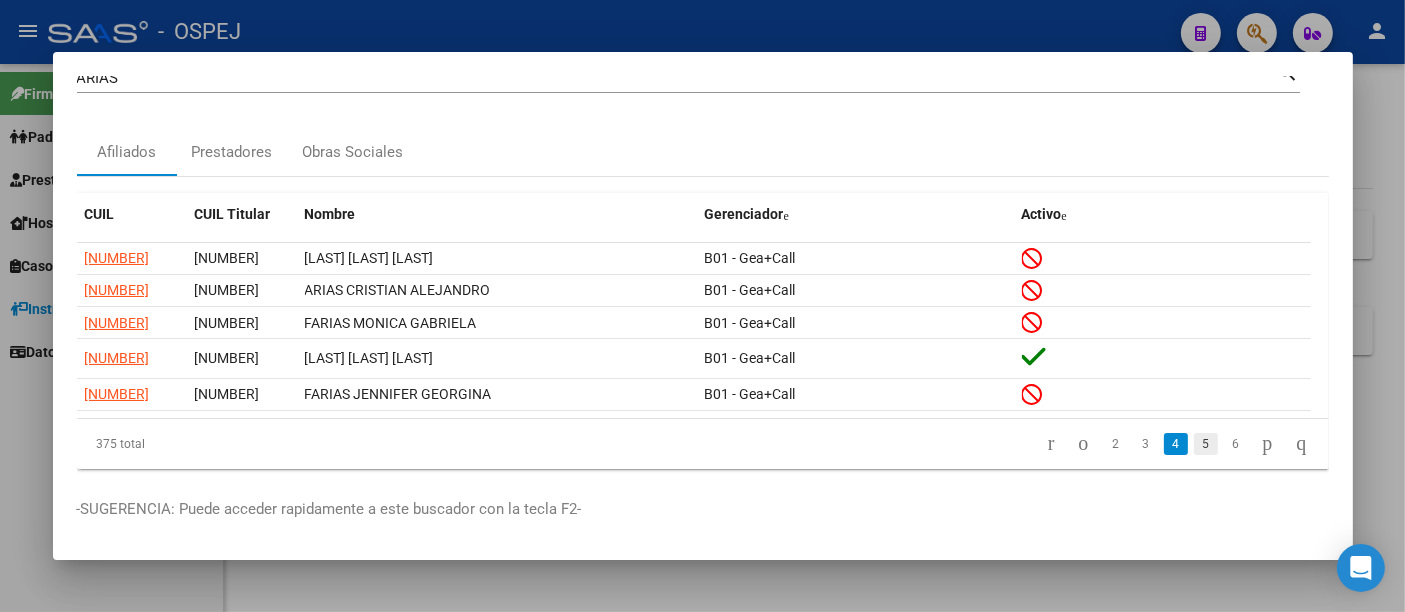 click on "5" 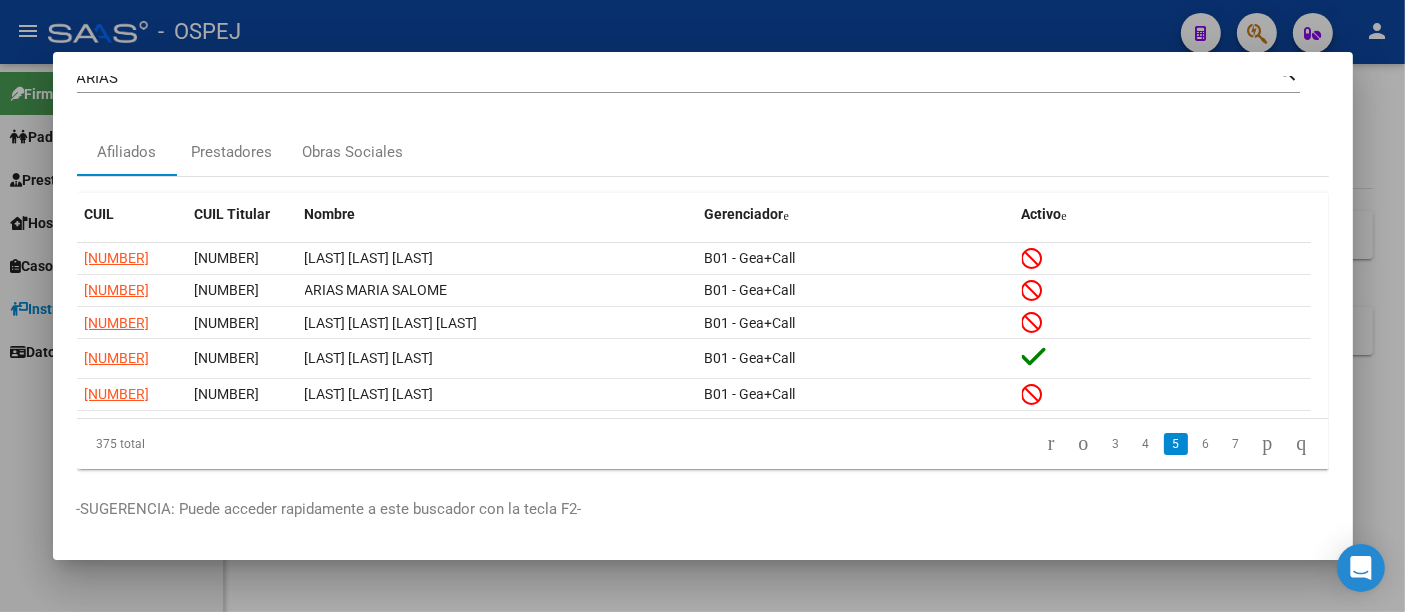 click on "6" 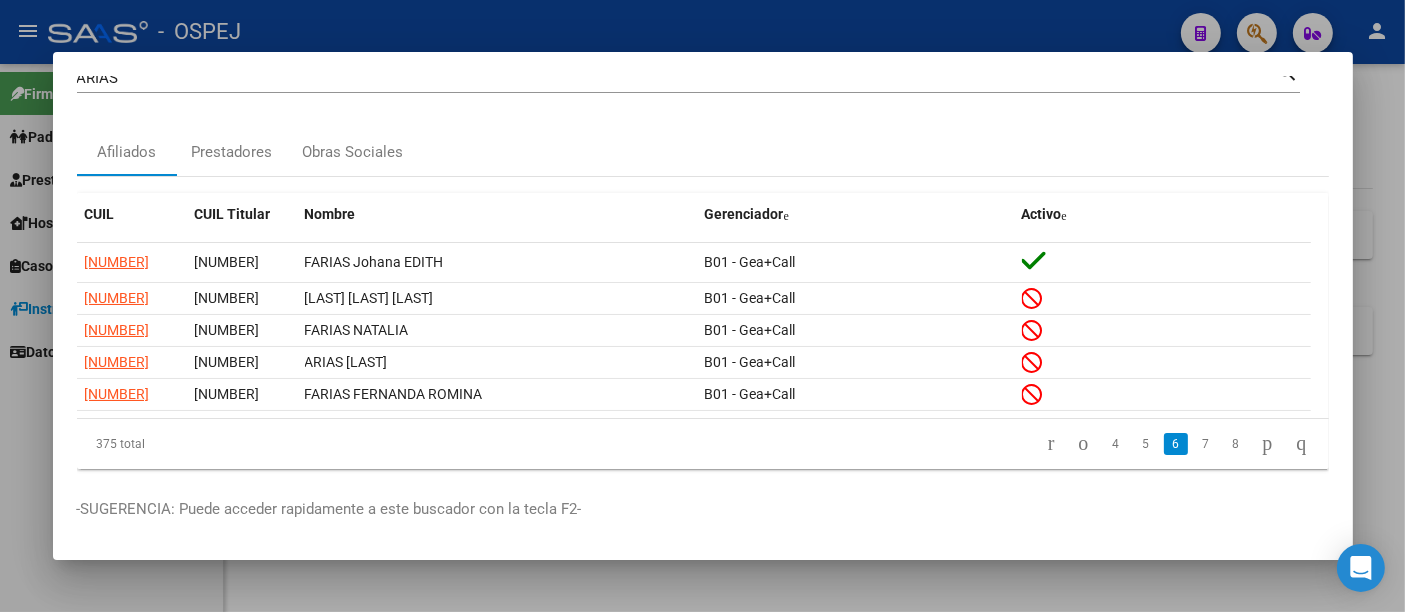 click on "7" 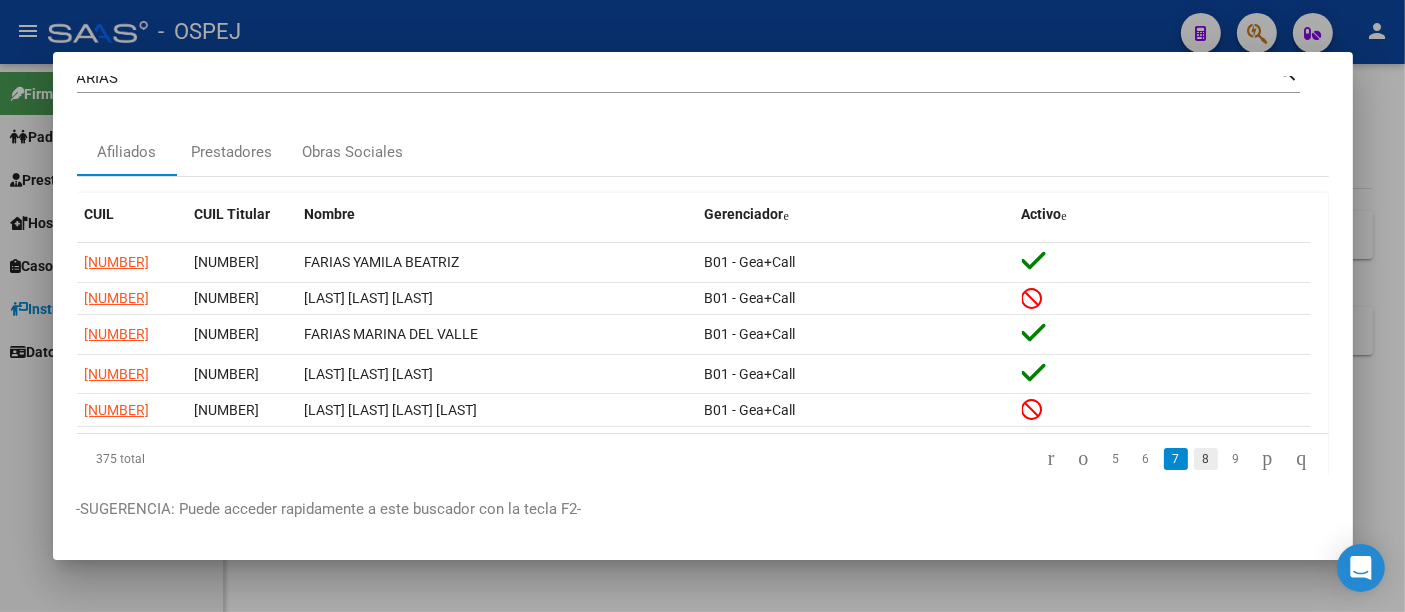 click on "8" 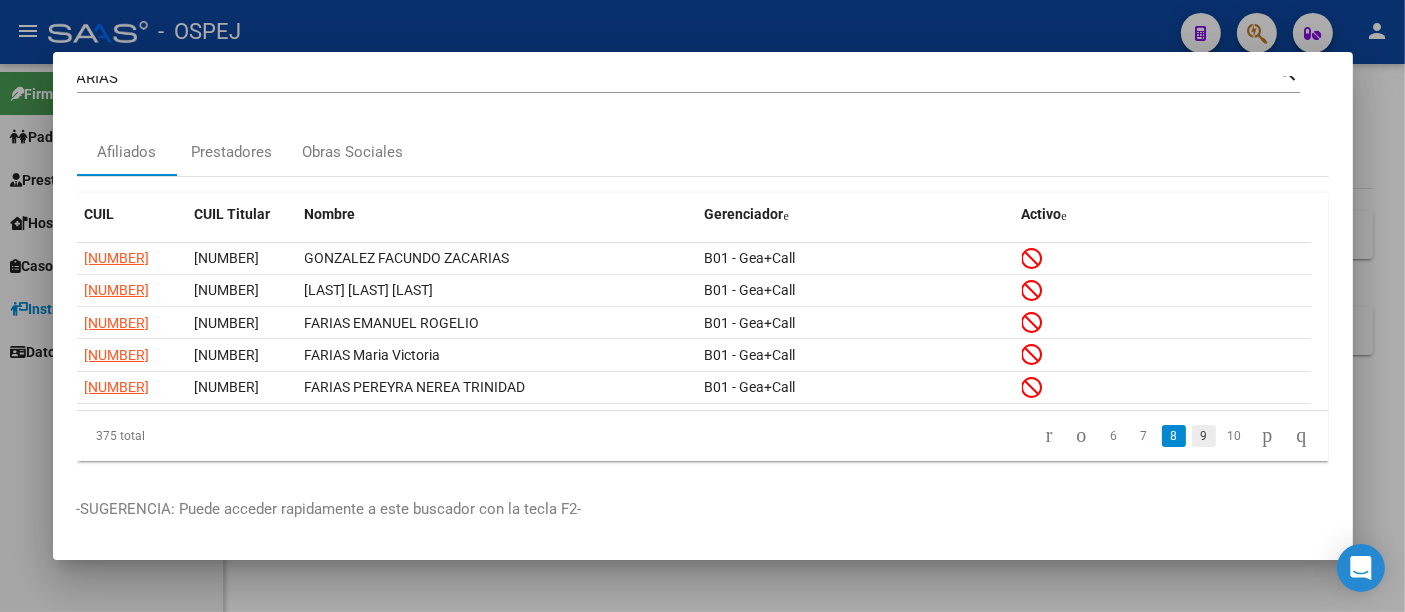 click on "9" 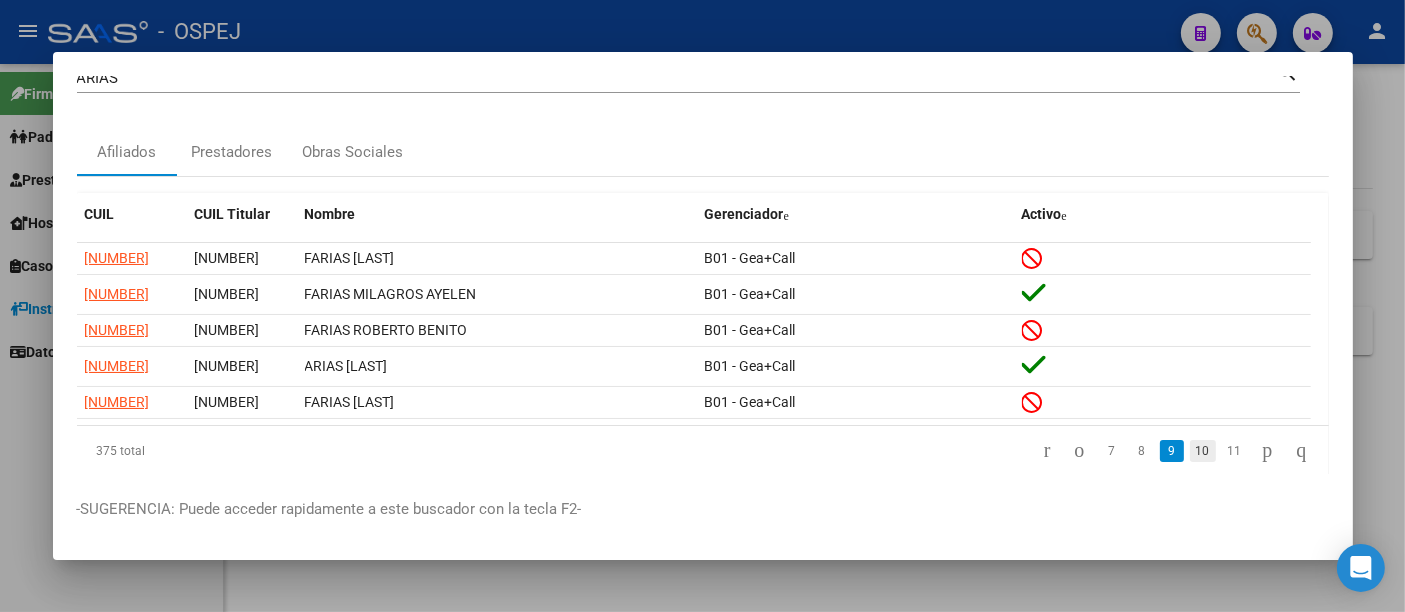 click on "10" 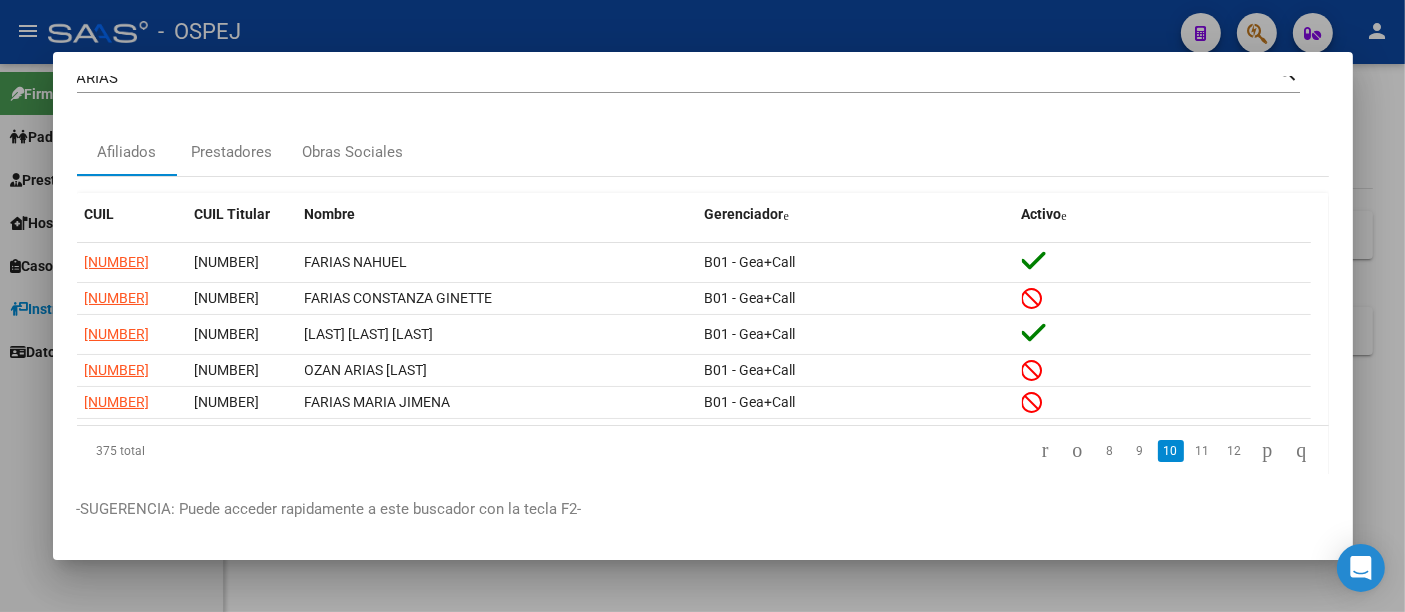 click on "11" 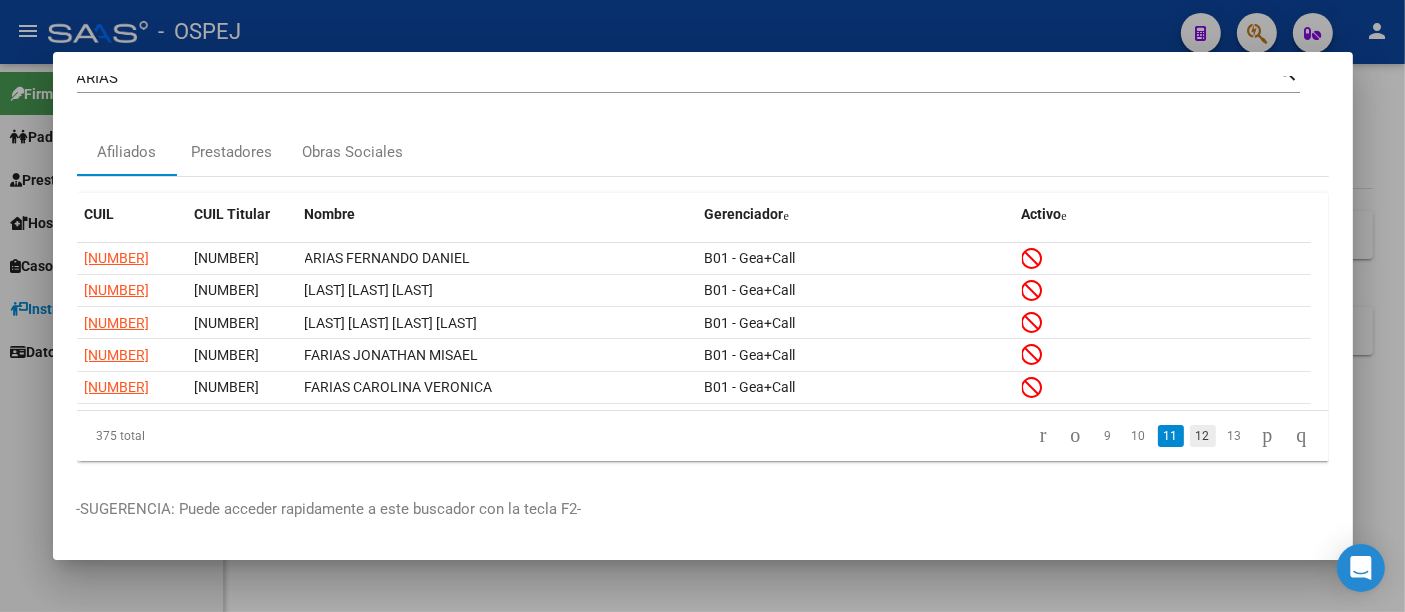 click on "12" 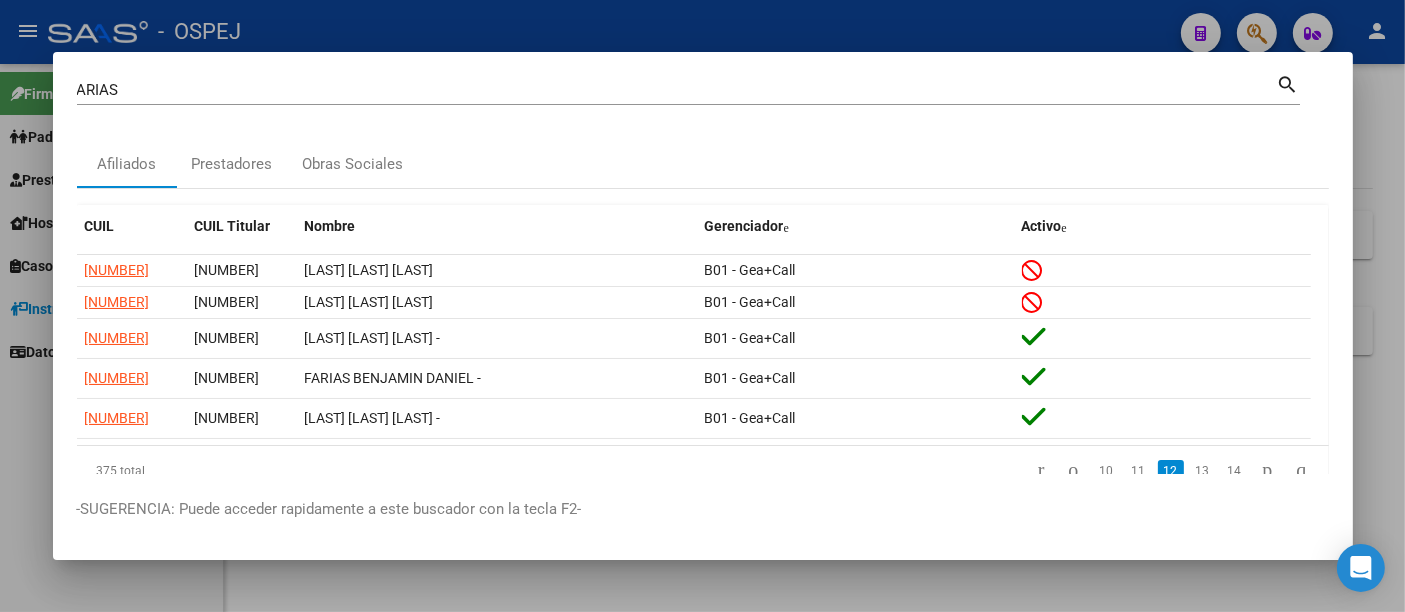 scroll, scrollTop: 0, scrollLeft: 0, axis: both 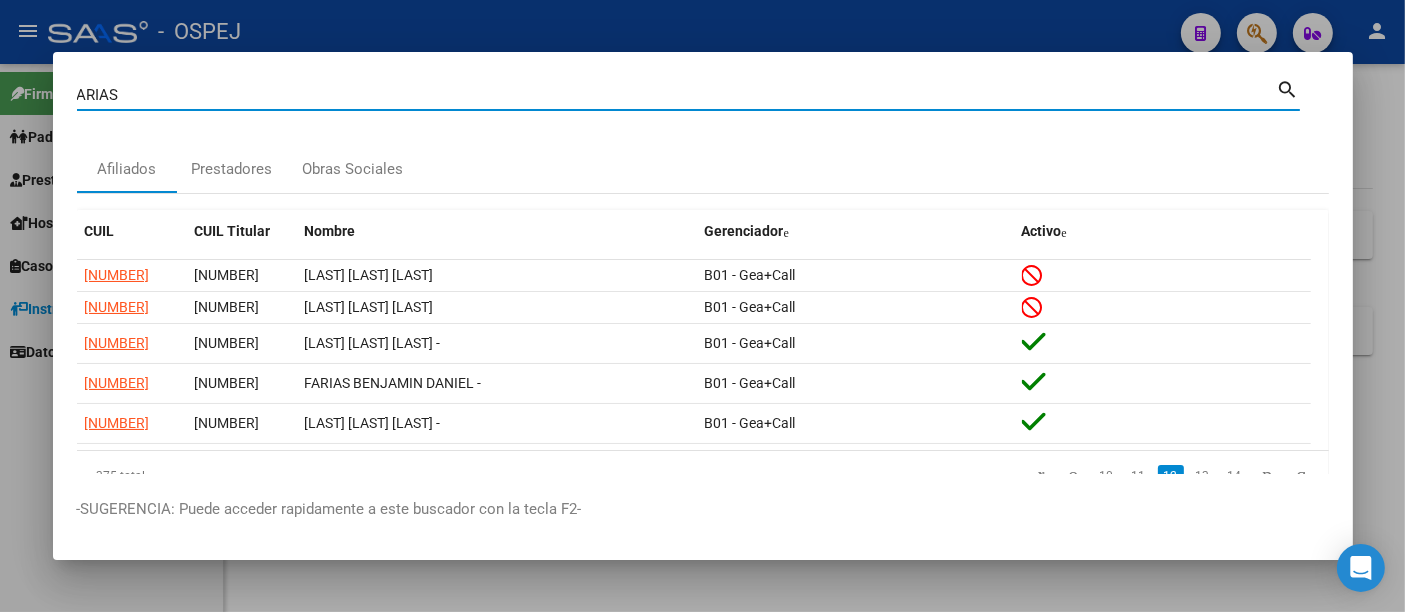 click on "ARIAS" at bounding box center (677, 95) 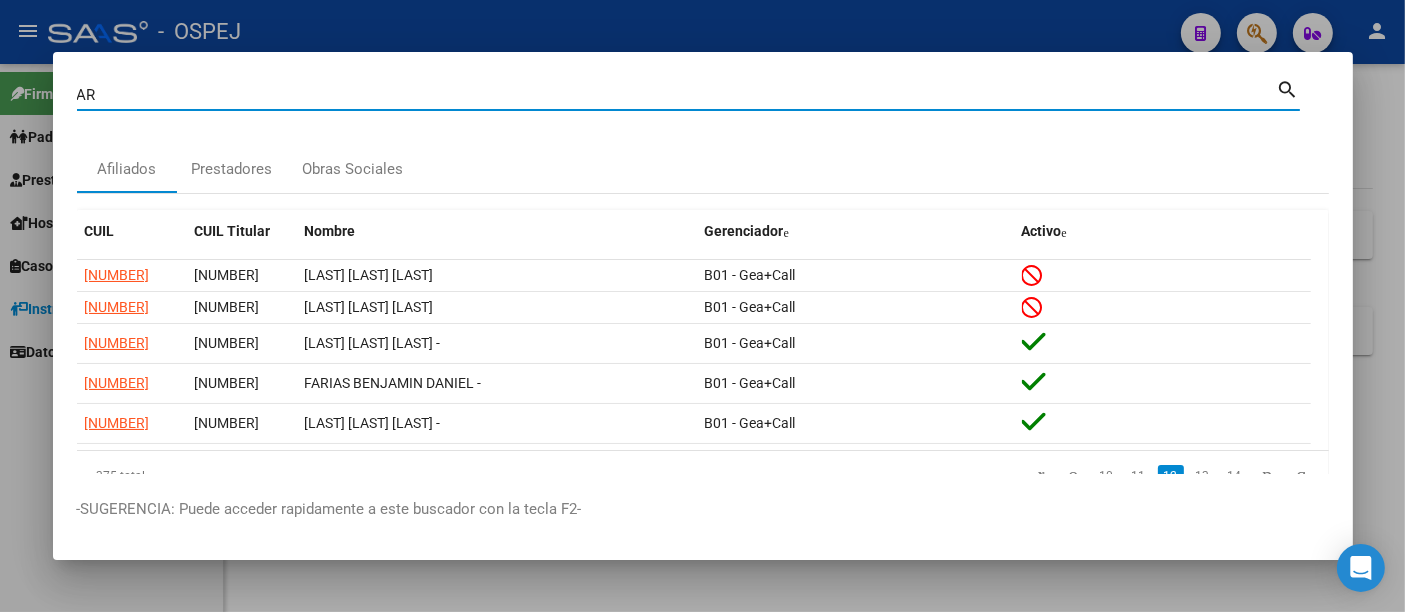 type on "A" 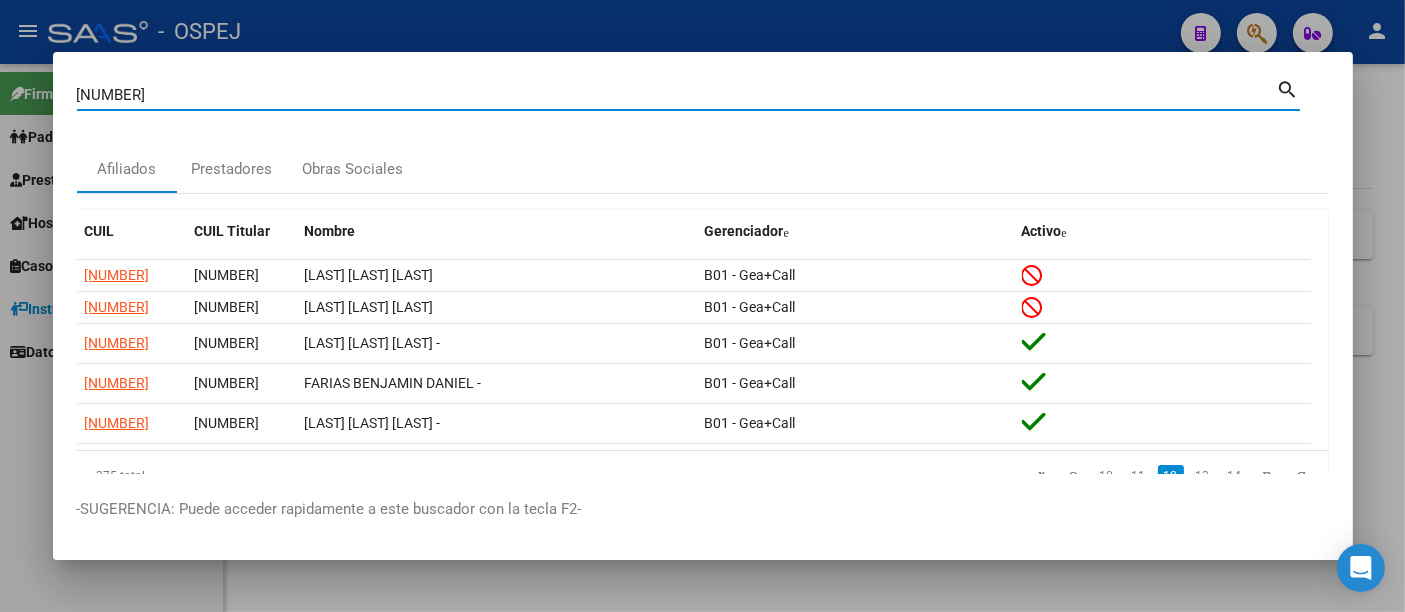 type on "[NUMBER]" 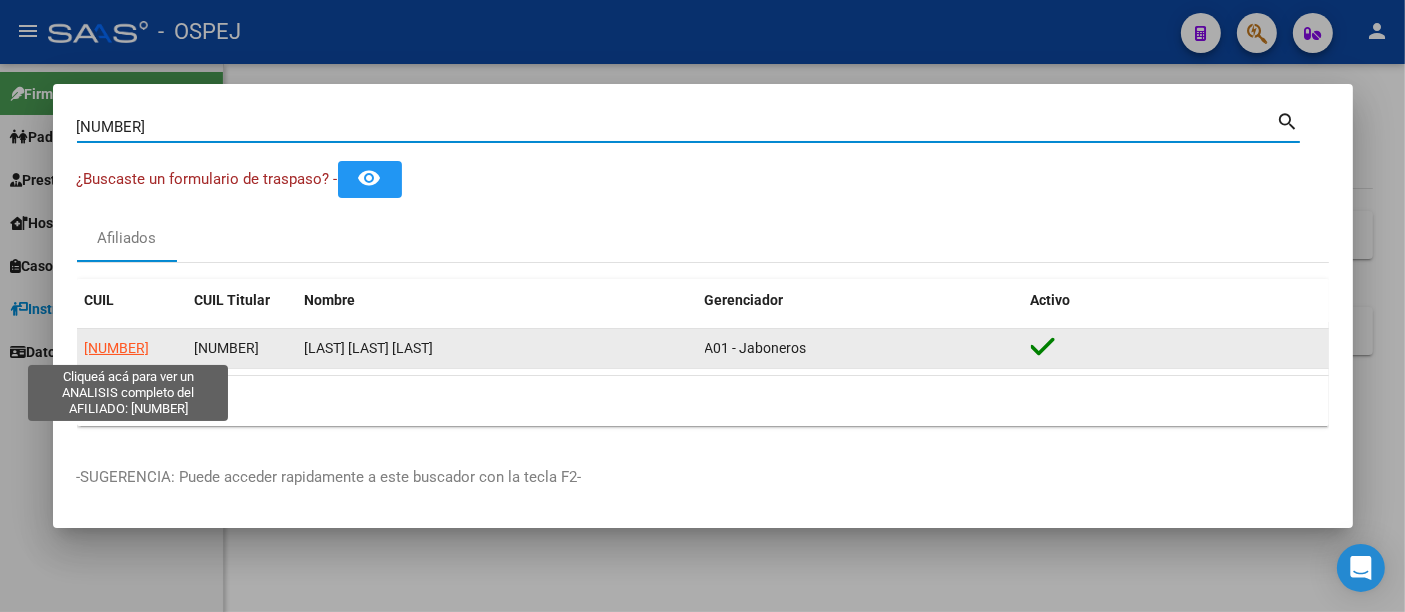 click on "[NUMBER]" 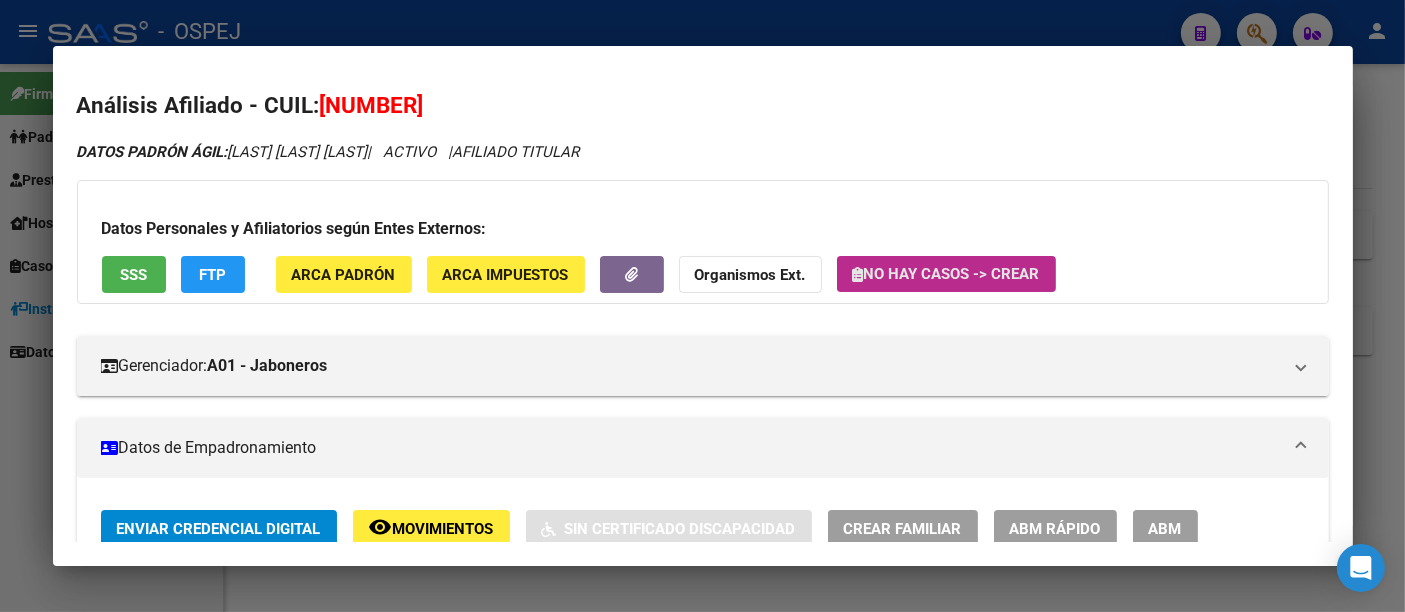 click on "No hay casos -> Crear" 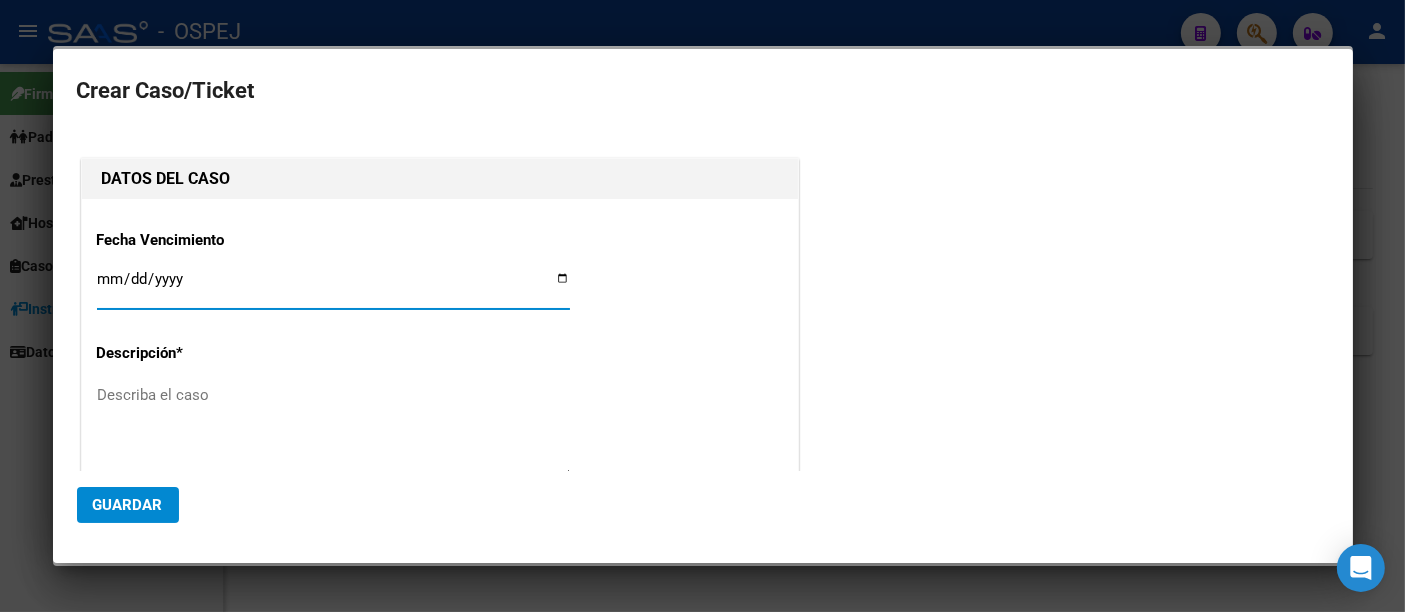 type on "[NUMBER]" 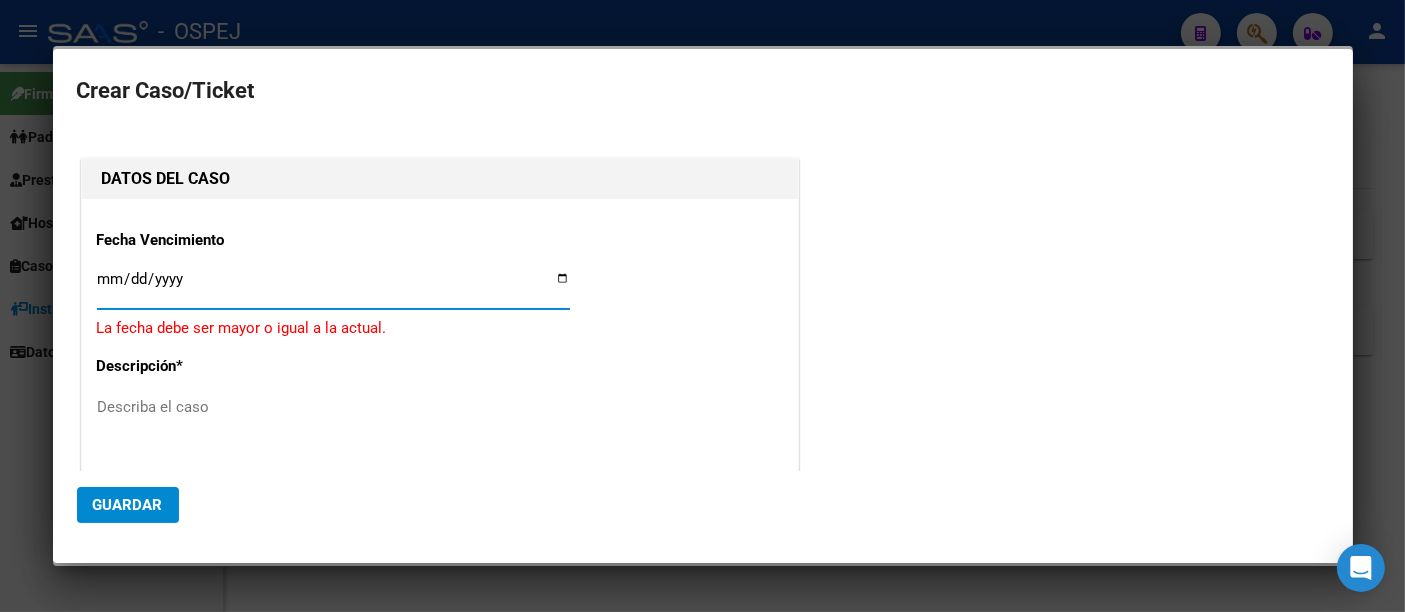 type on "[DATE]" 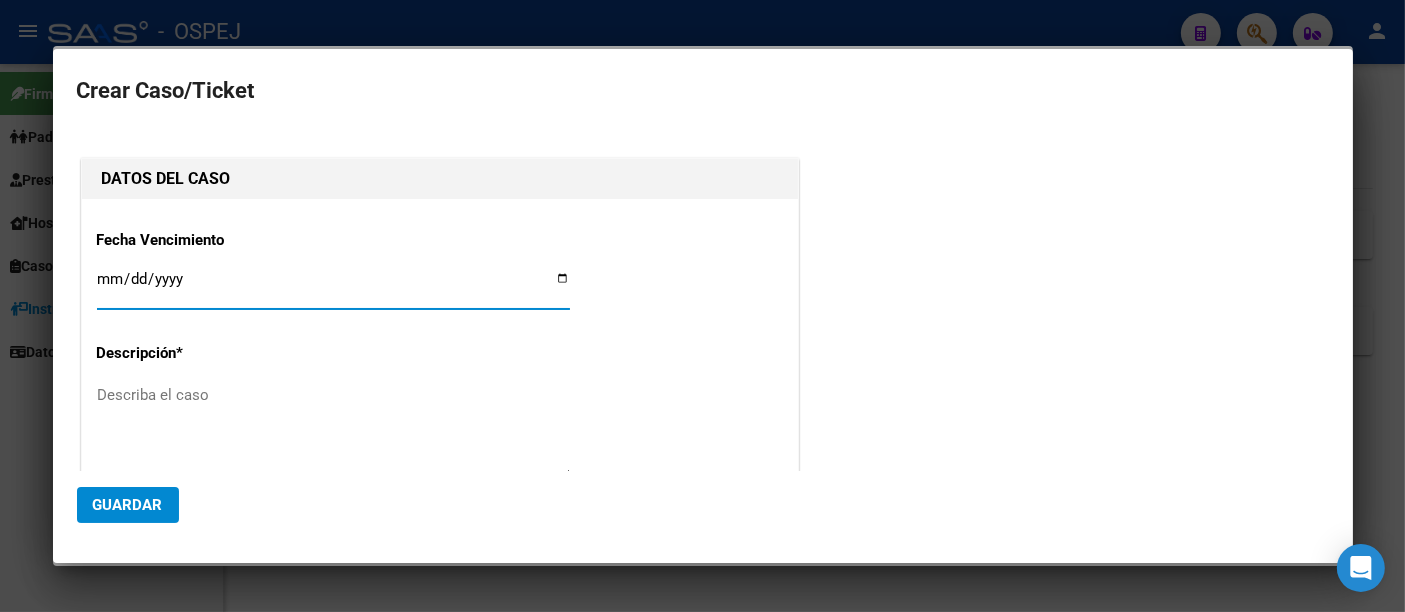 click on "Describa el caso" 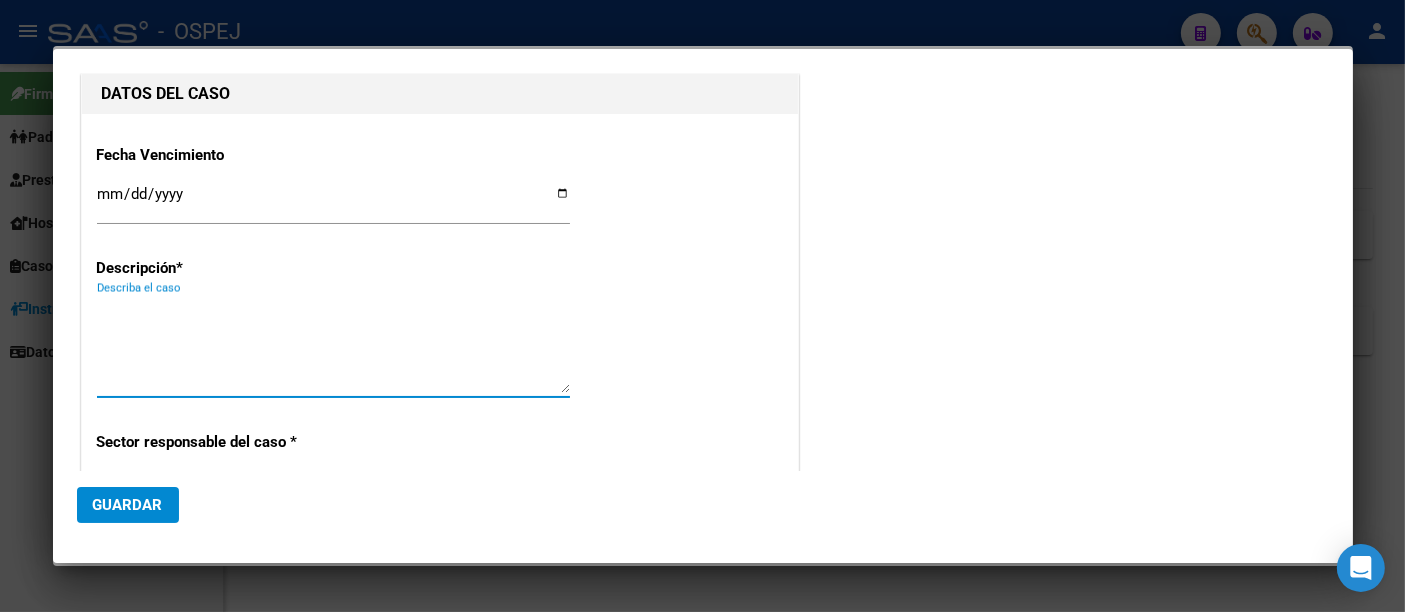 scroll, scrollTop: 111, scrollLeft: 0, axis: vertical 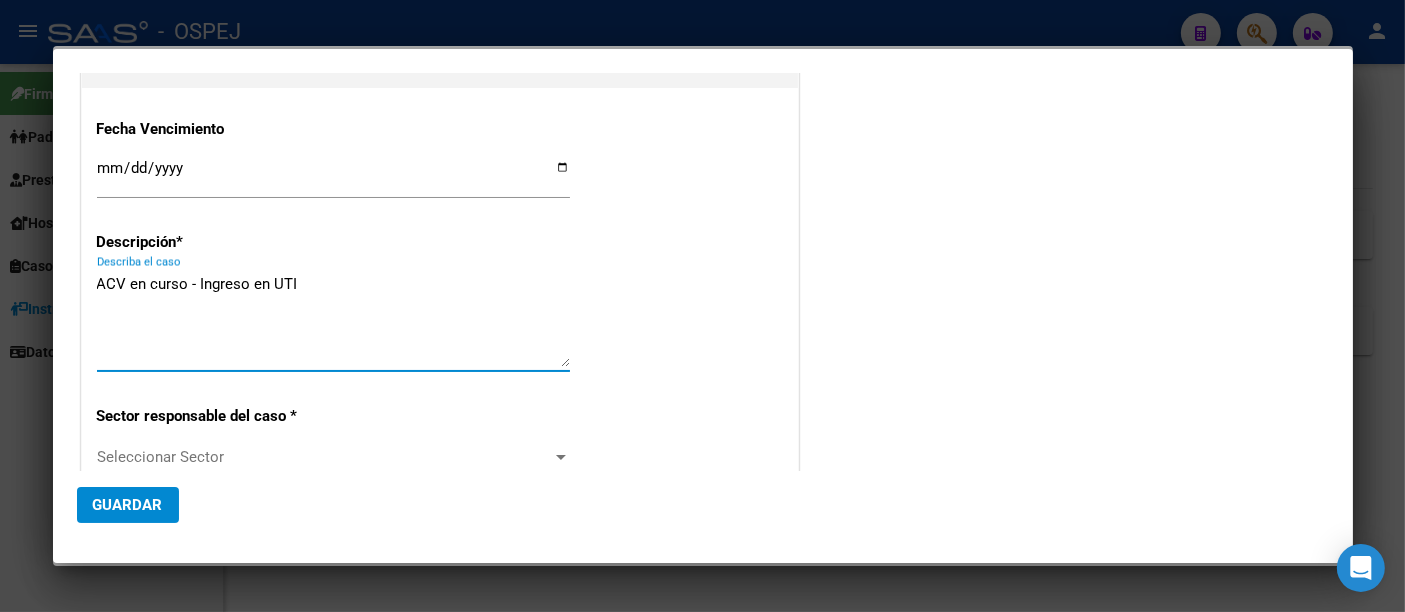 type on "ACV en curso - Ingreso en UTI" 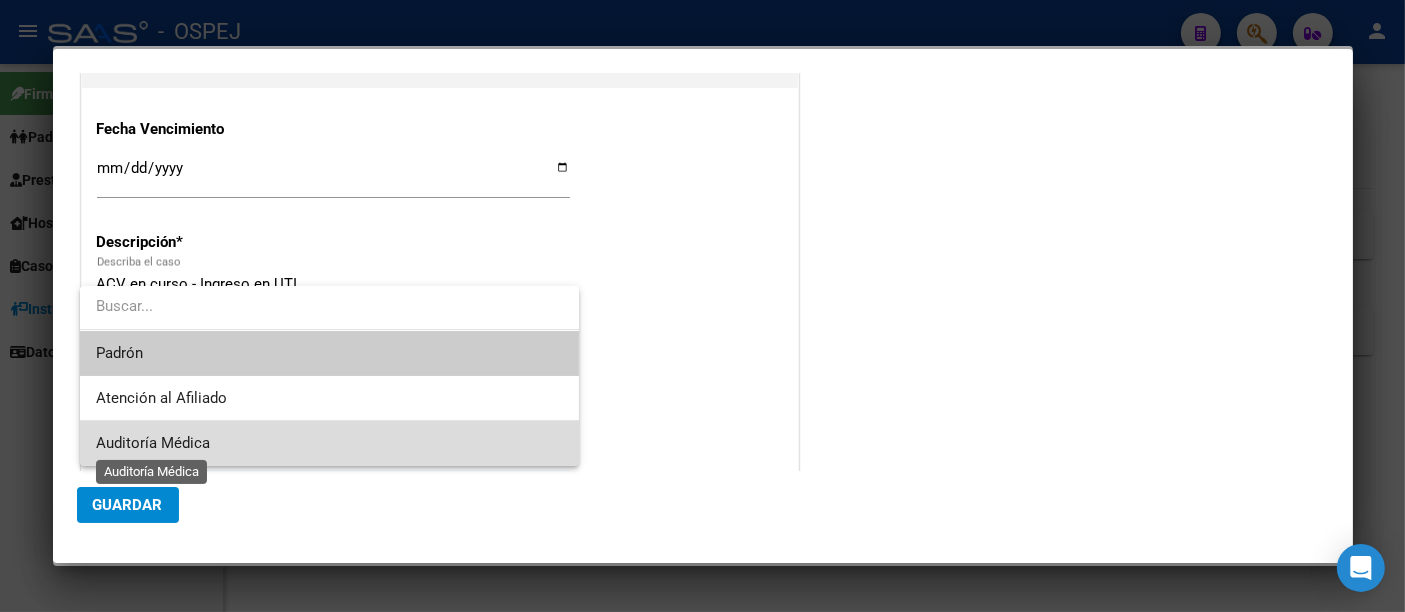 click on "Auditoría Médica" at bounding box center (153, 443) 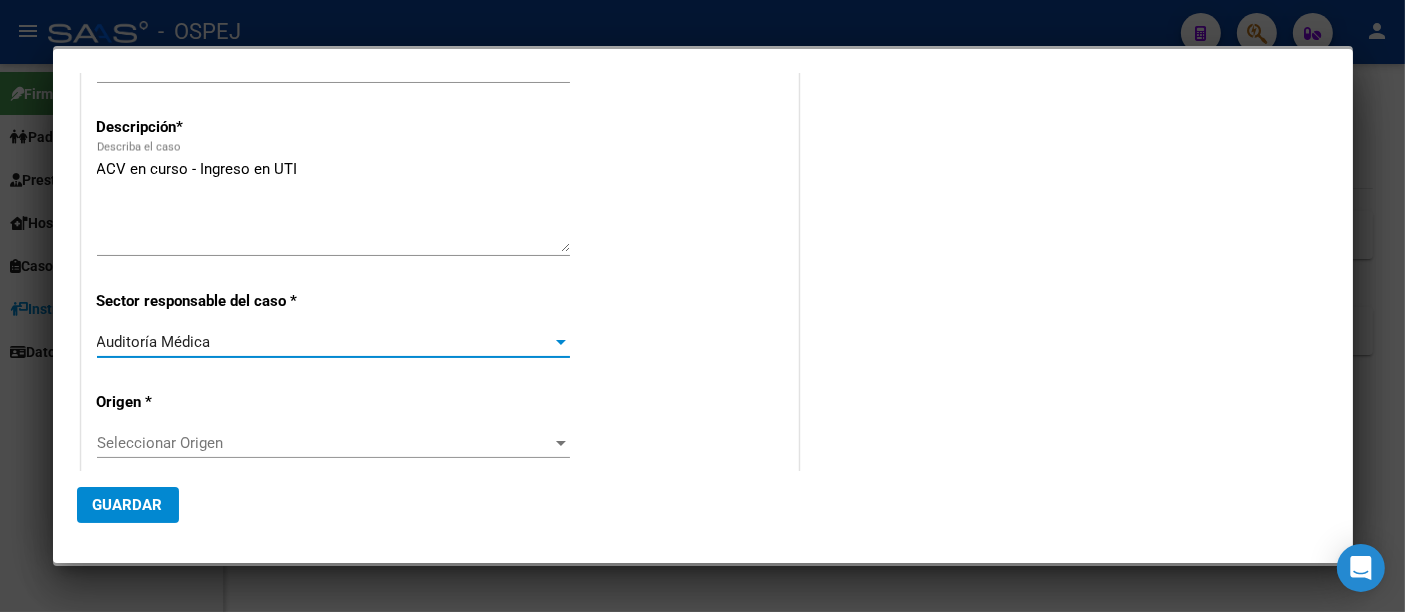 scroll, scrollTop: 333, scrollLeft: 0, axis: vertical 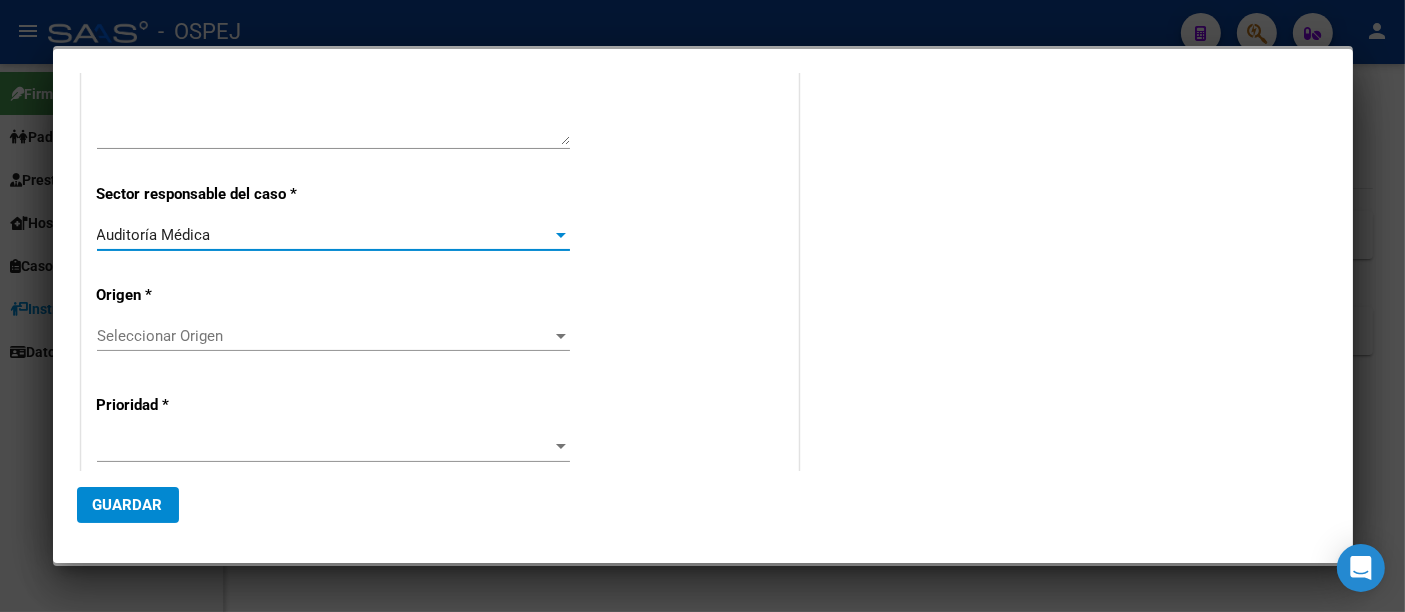 click on "Seleccionar Origen" at bounding box center (324, 336) 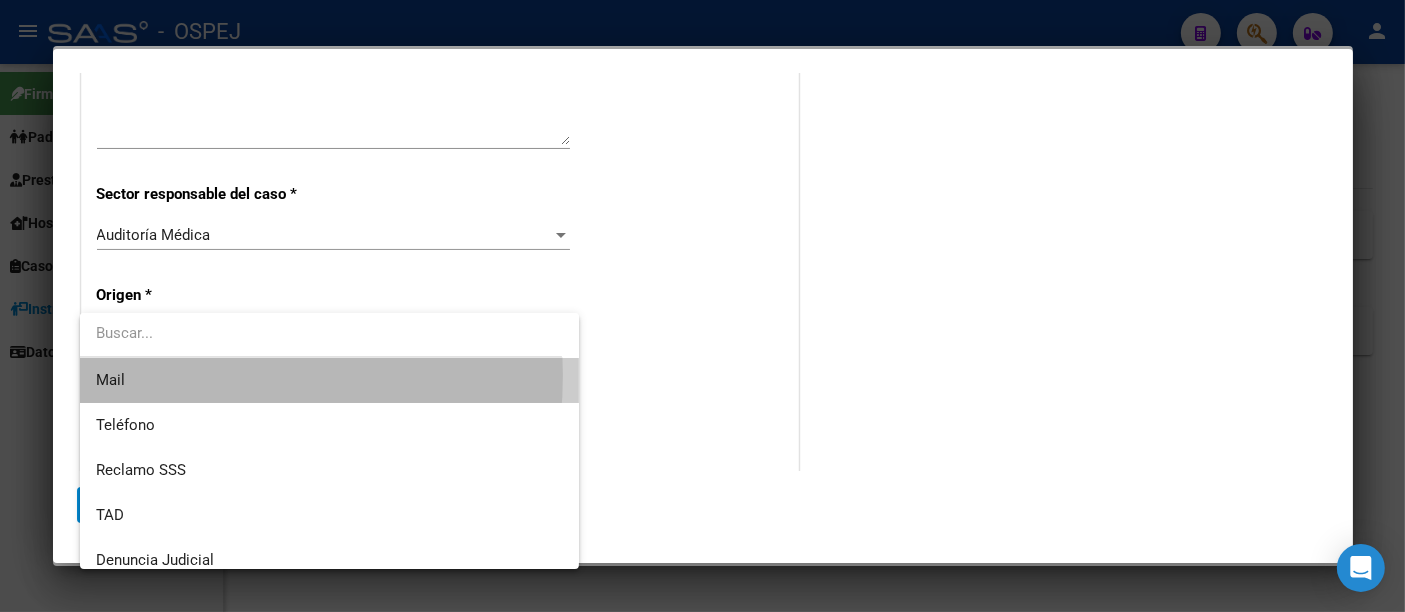 click on "Mail" at bounding box center (329, 380) 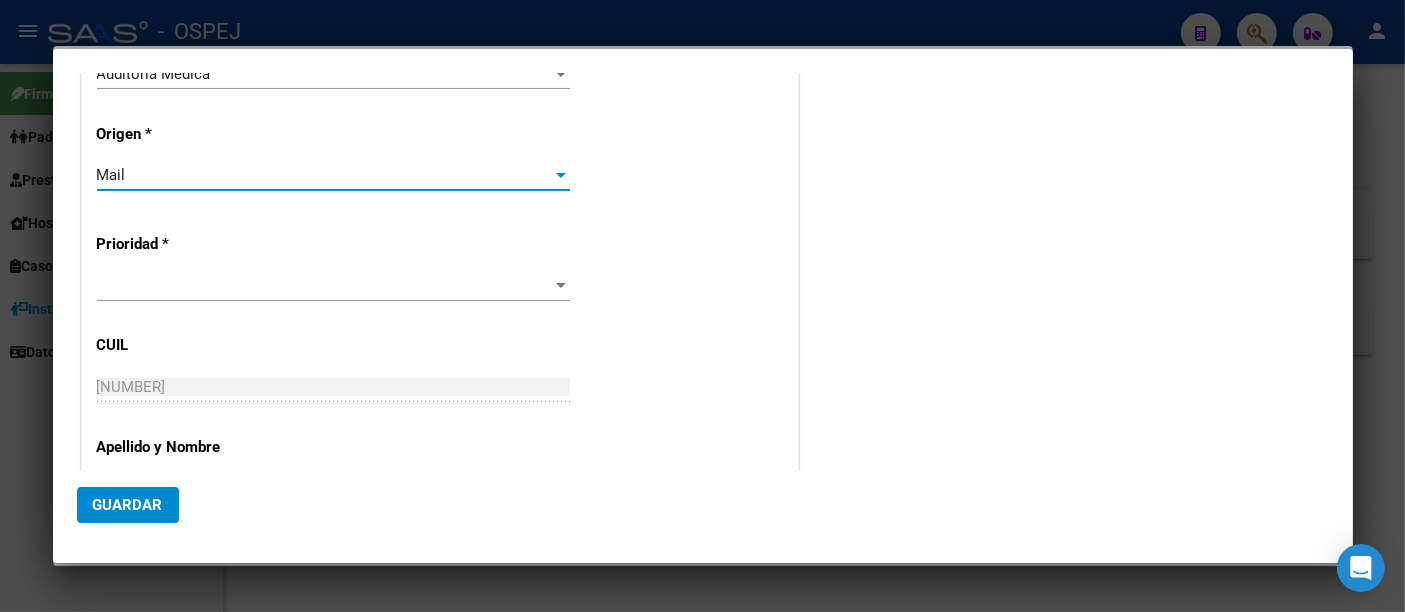 scroll, scrollTop: 555, scrollLeft: 0, axis: vertical 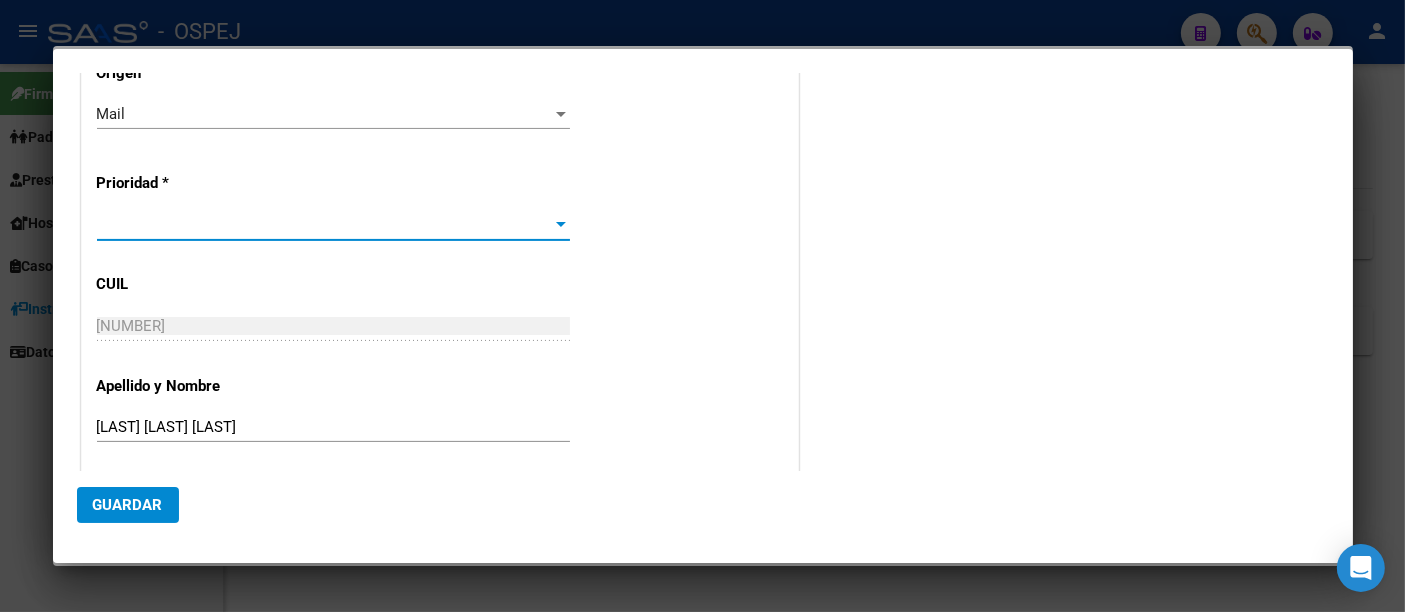click at bounding box center (324, 225) 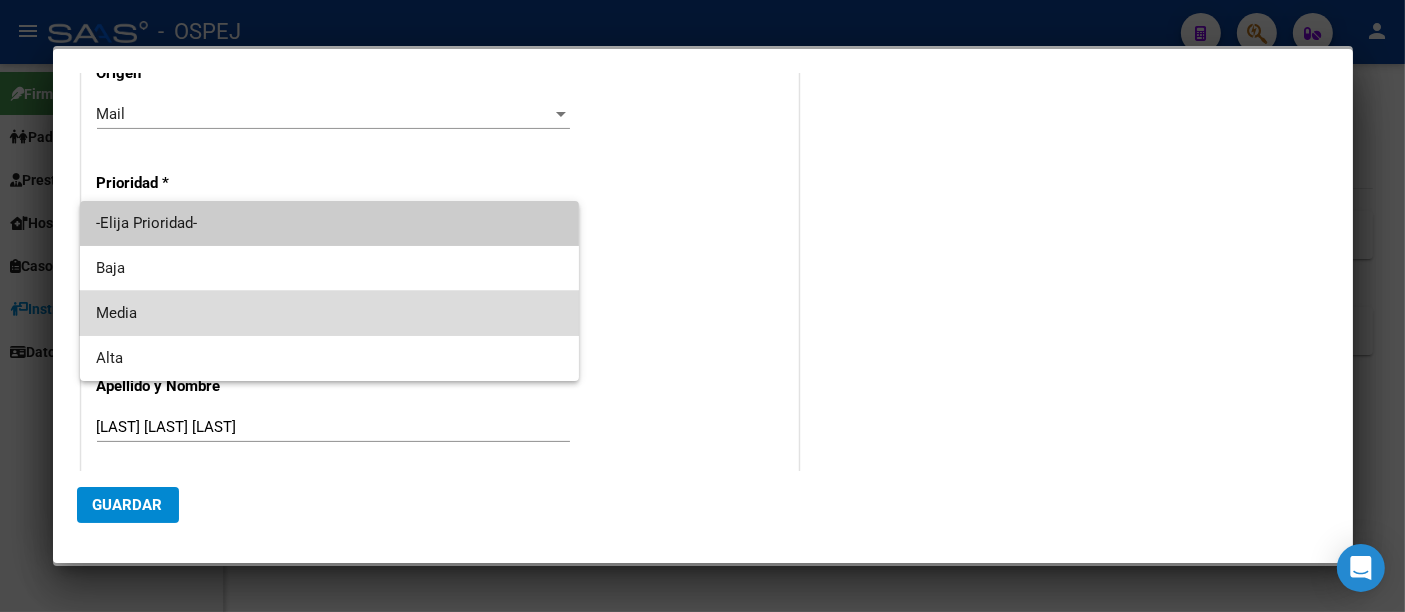 click on "Media" at bounding box center (329, 313) 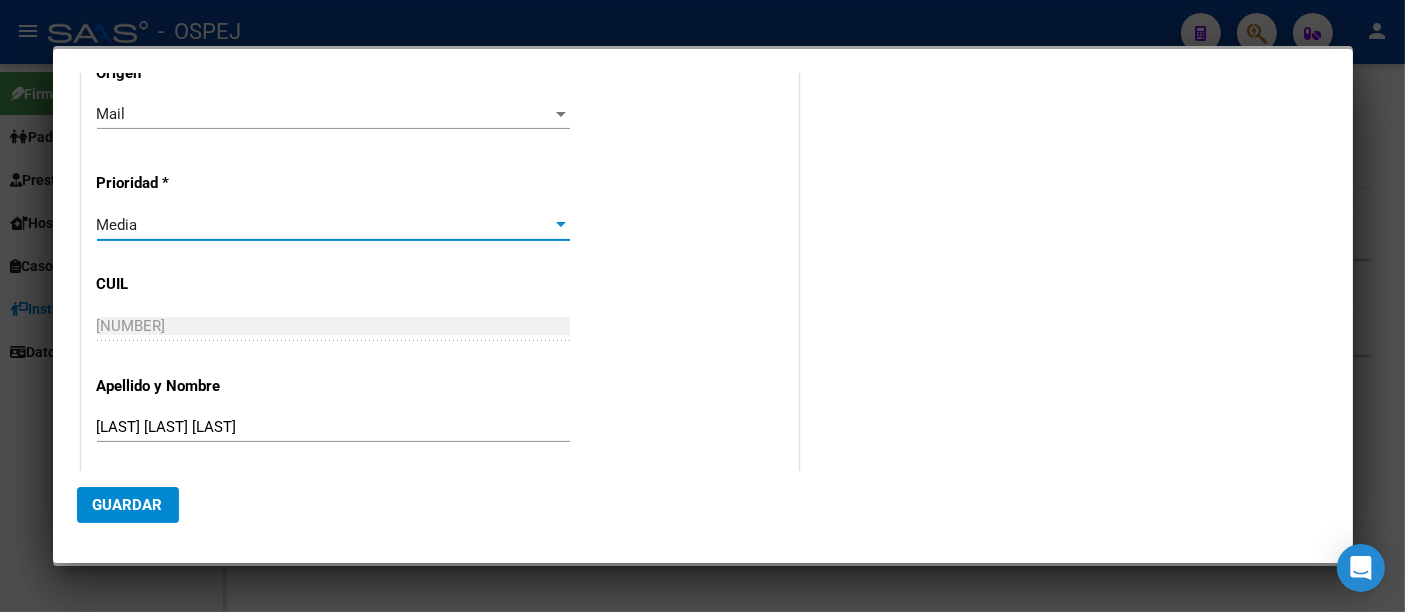 scroll, scrollTop: 664, scrollLeft: 0, axis: vertical 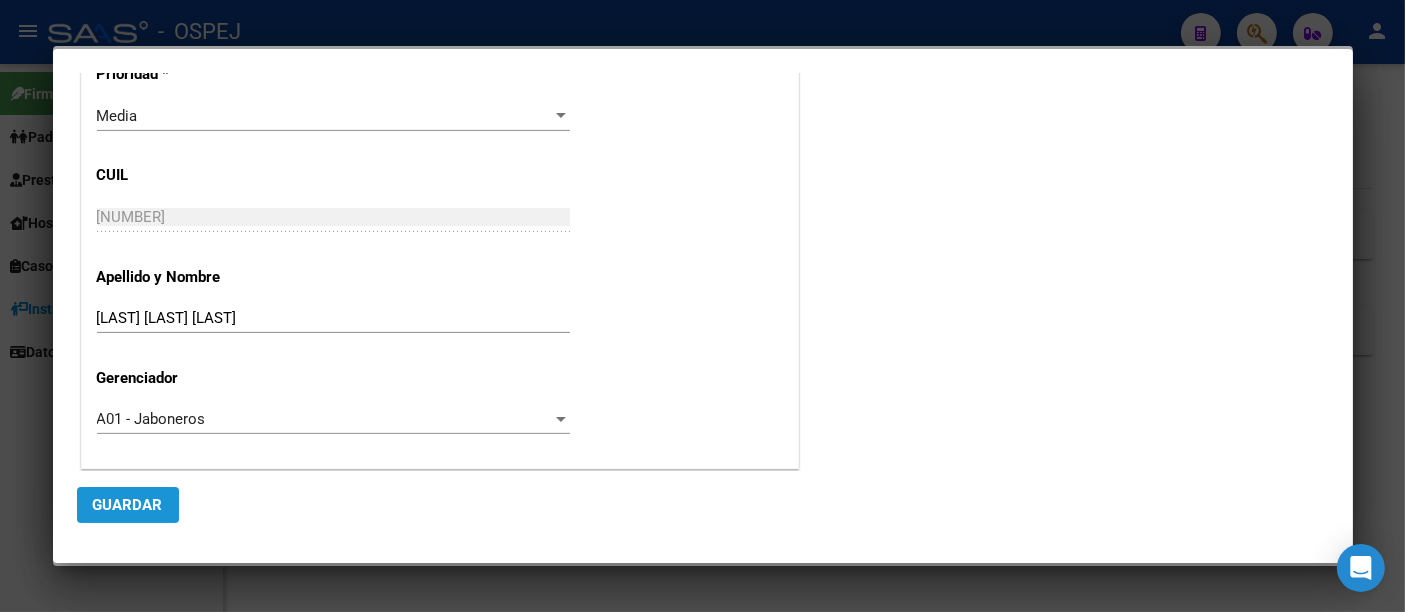 click on "Guardar" 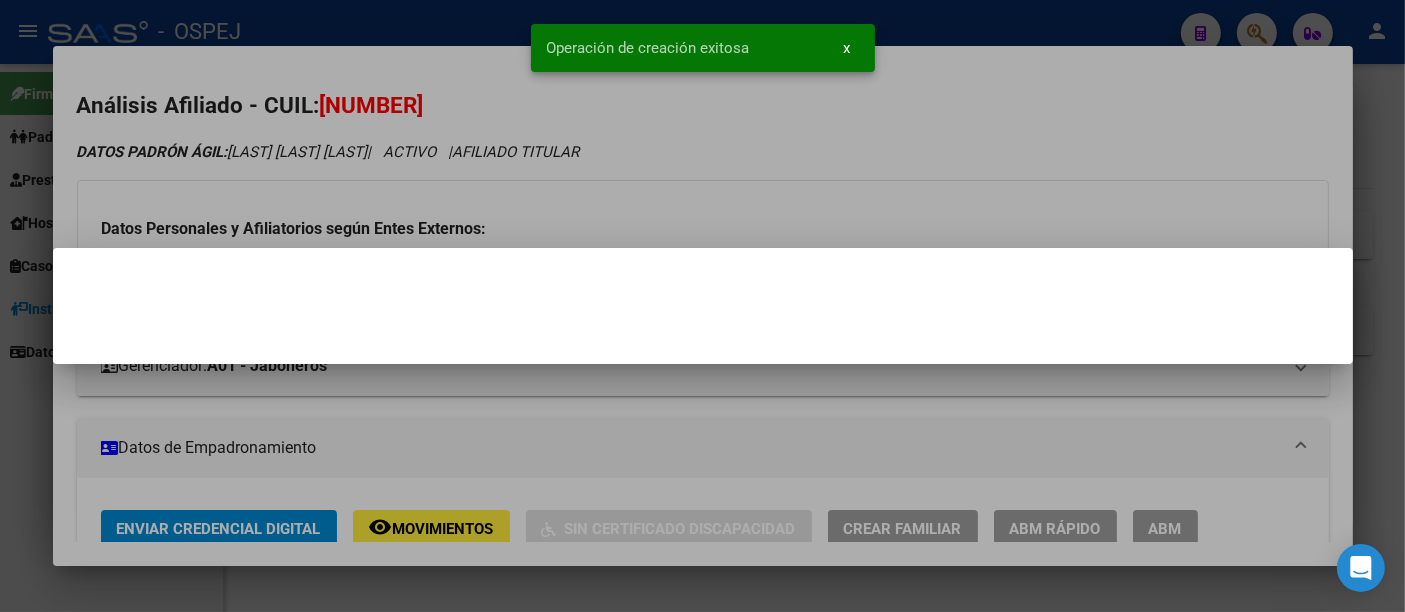 scroll, scrollTop: 0, scrollLeft: 0, axis: both 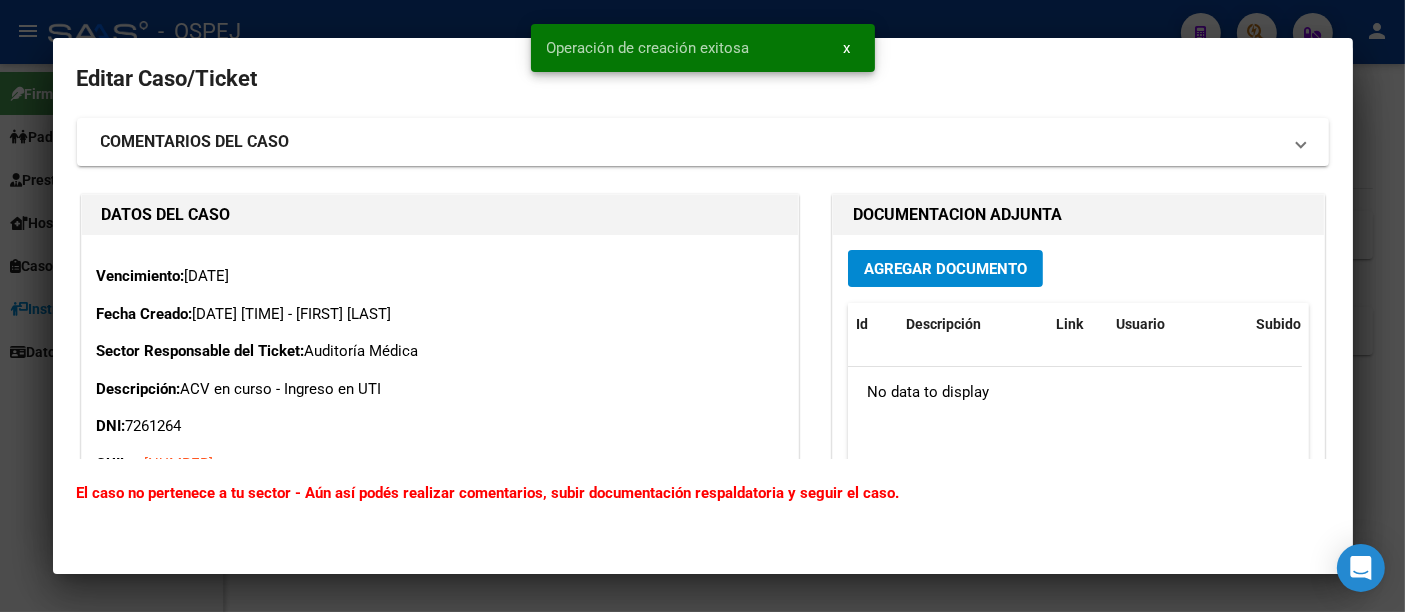 click on "Agregar Documento" at bounding box center (945, 269) 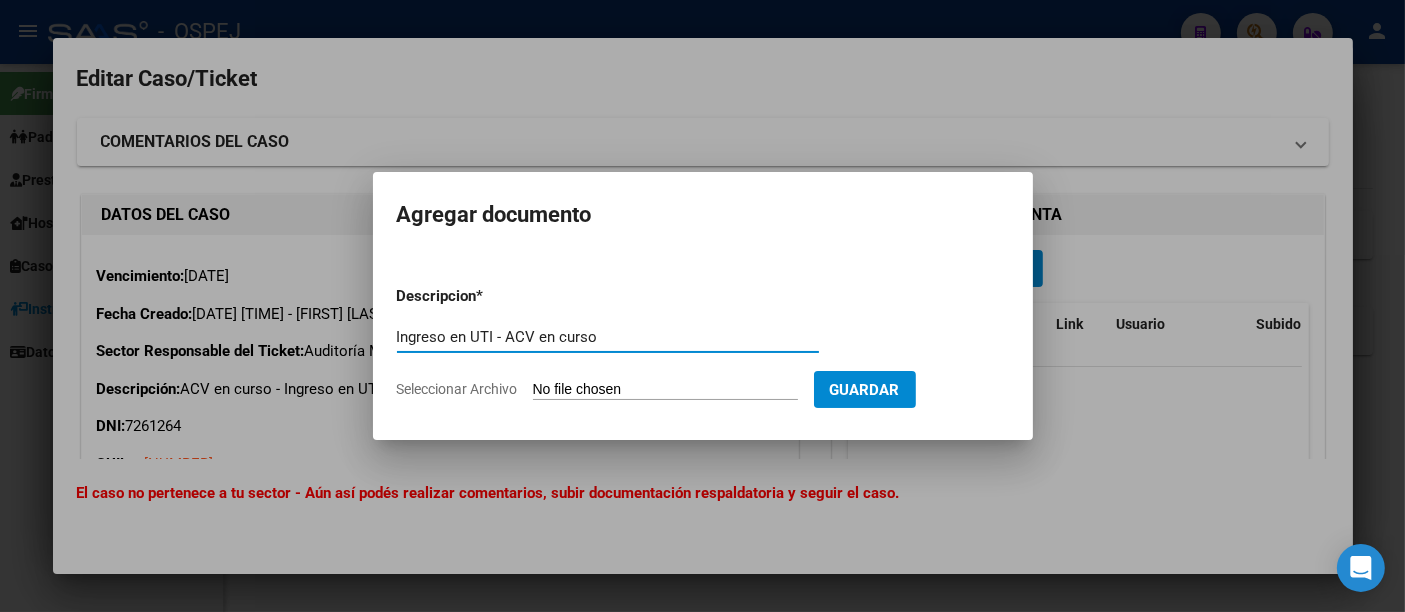 type on "Ingreso en UTI - ACV en curso" 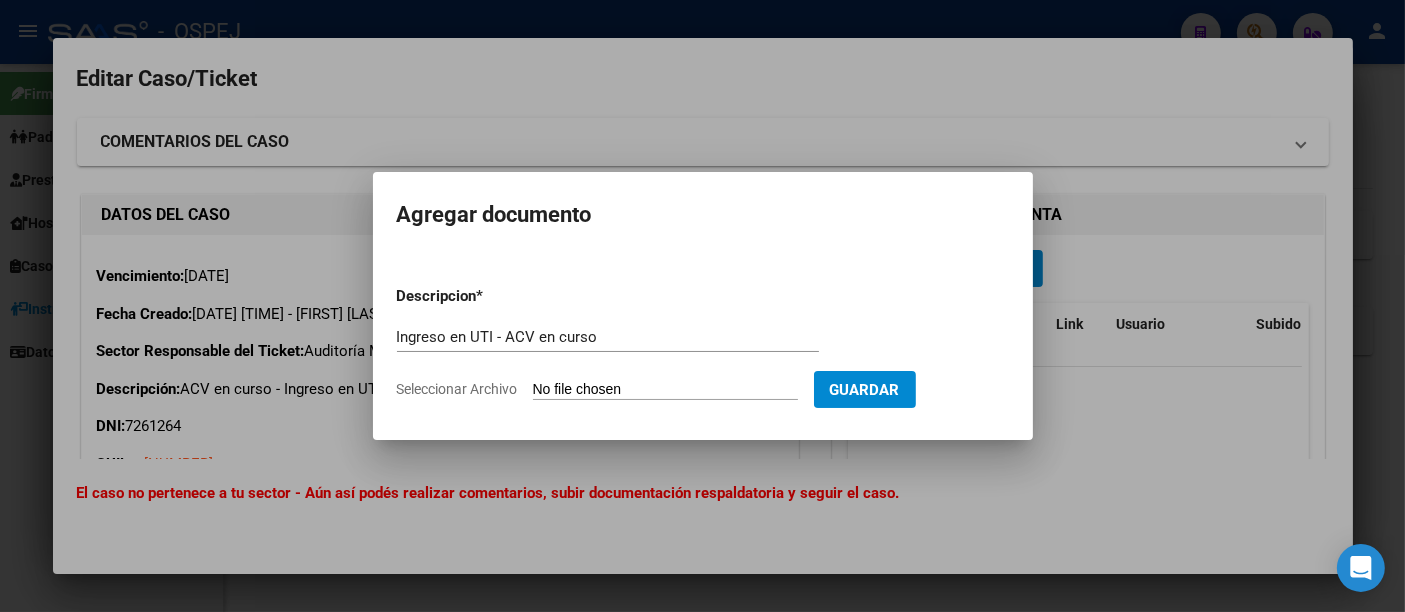 click on "Seleccionar Archivo" at bounding box center [665, 390] 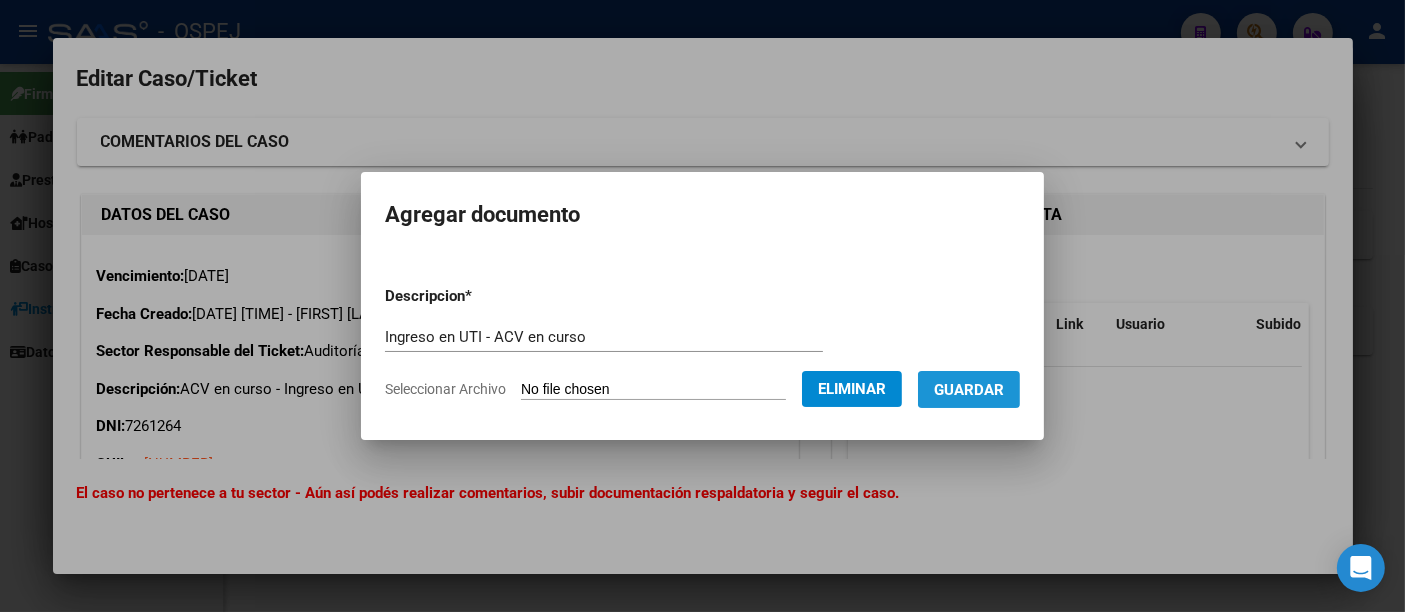 click on "Guardar" at bounding box center (969, 390) 